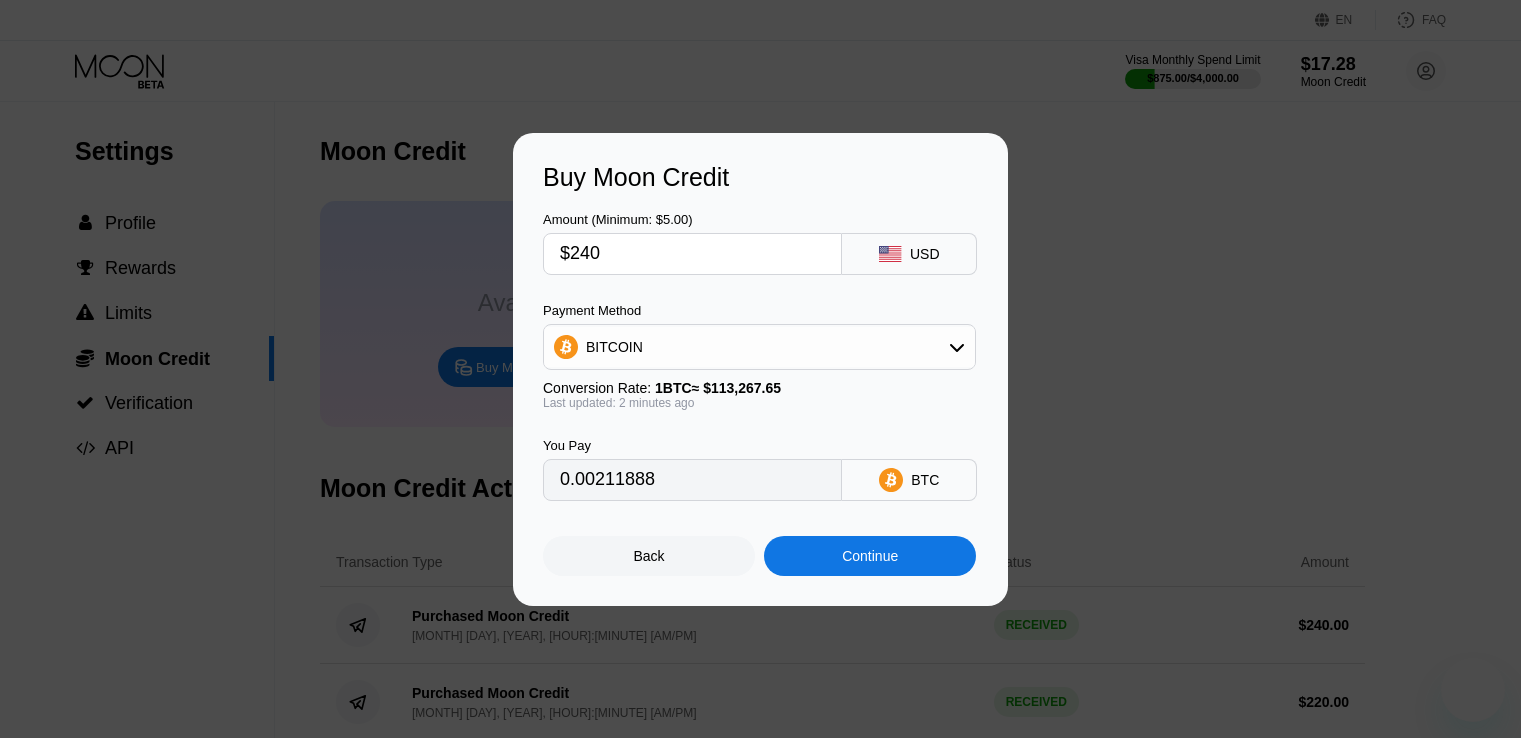 scroll, scrollTop: 0, scrollLeft: 0, axis: both 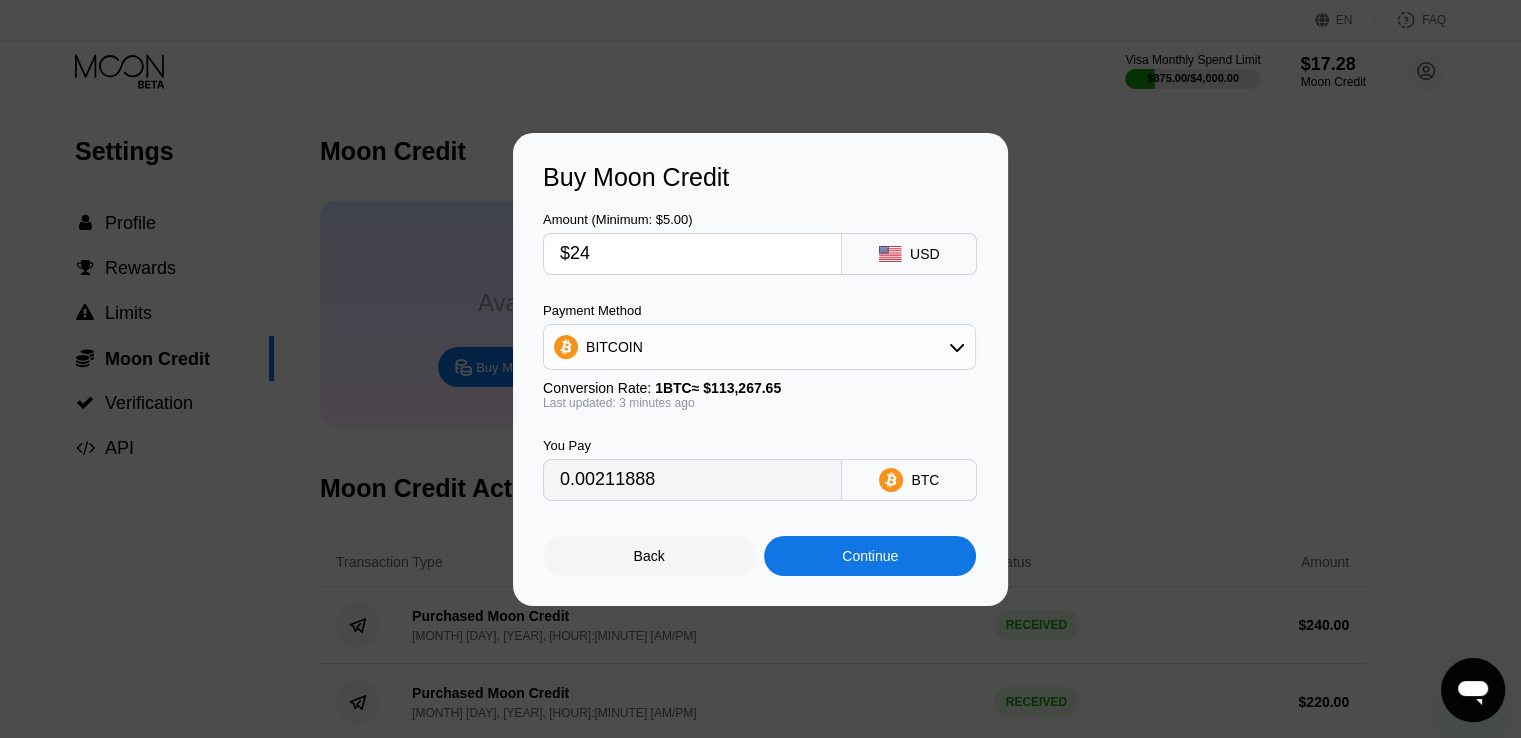 type on "$2" 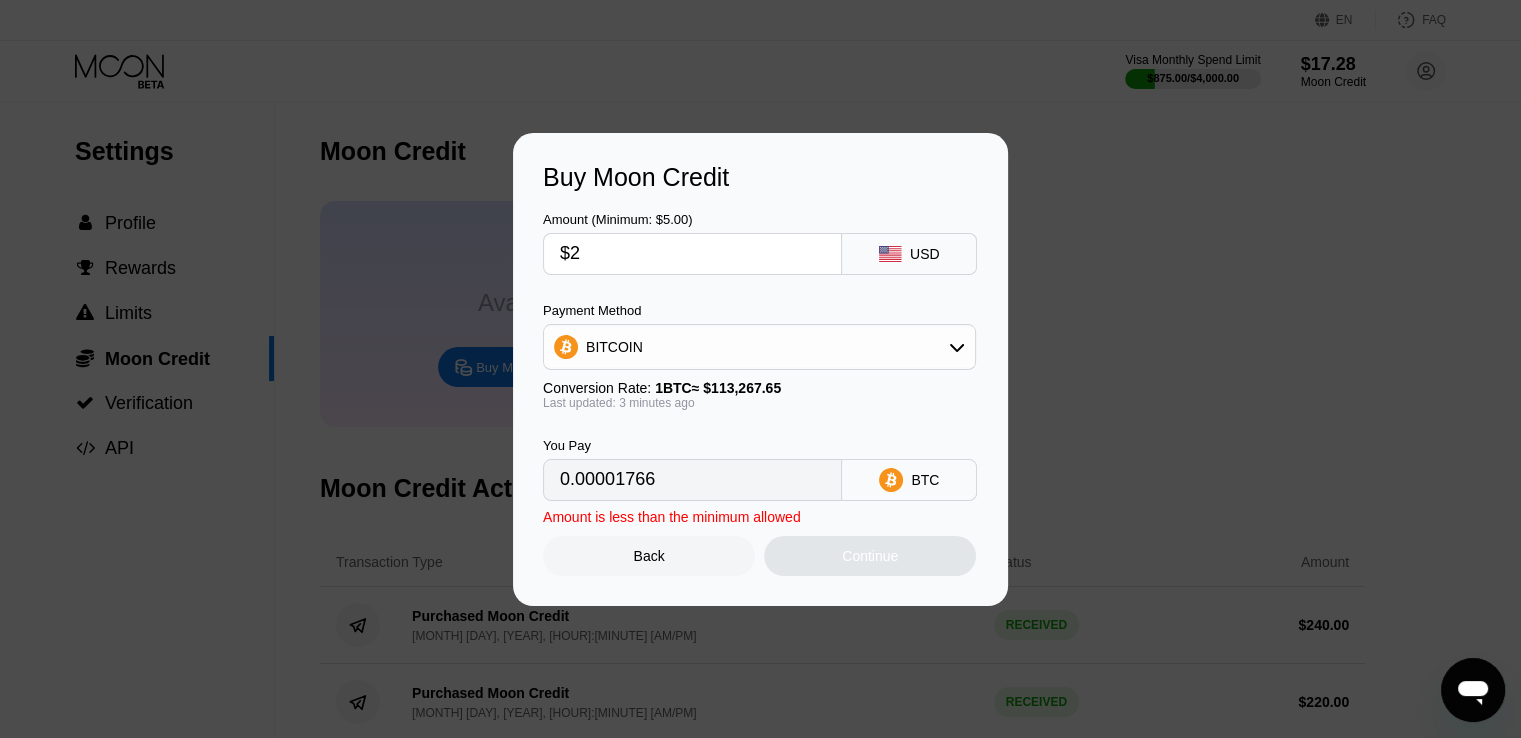 type on "0.00001766" 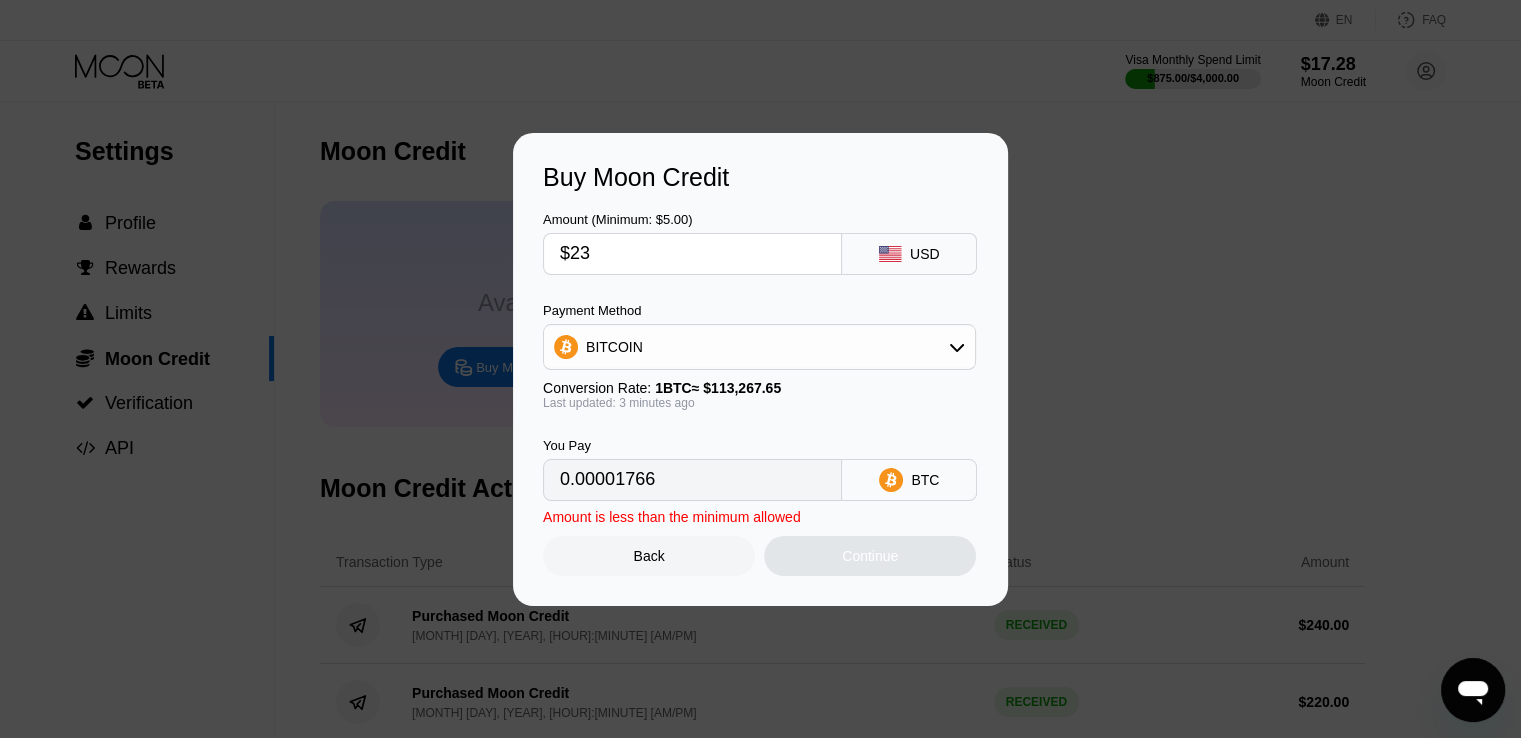 type on "$230" 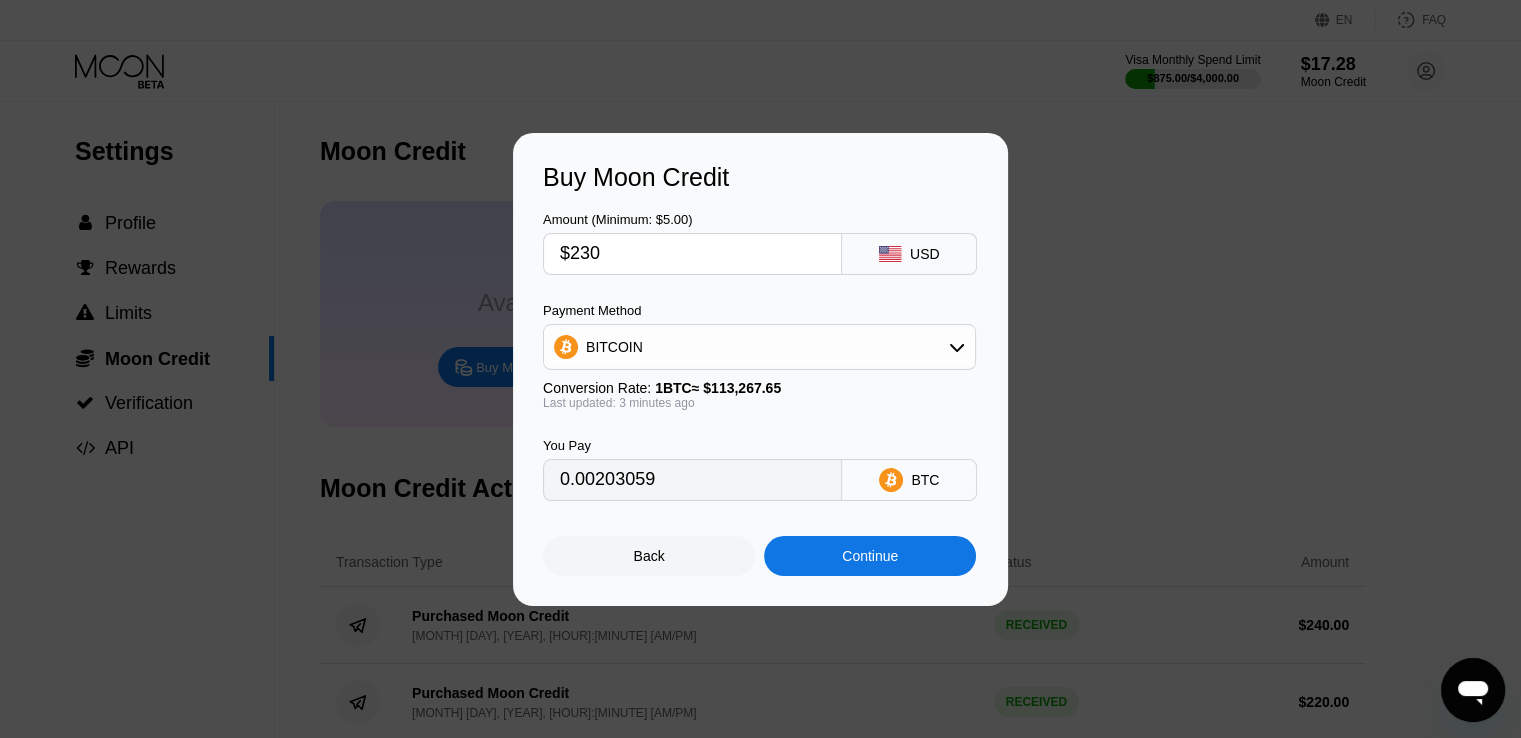 type on "0.00203123" 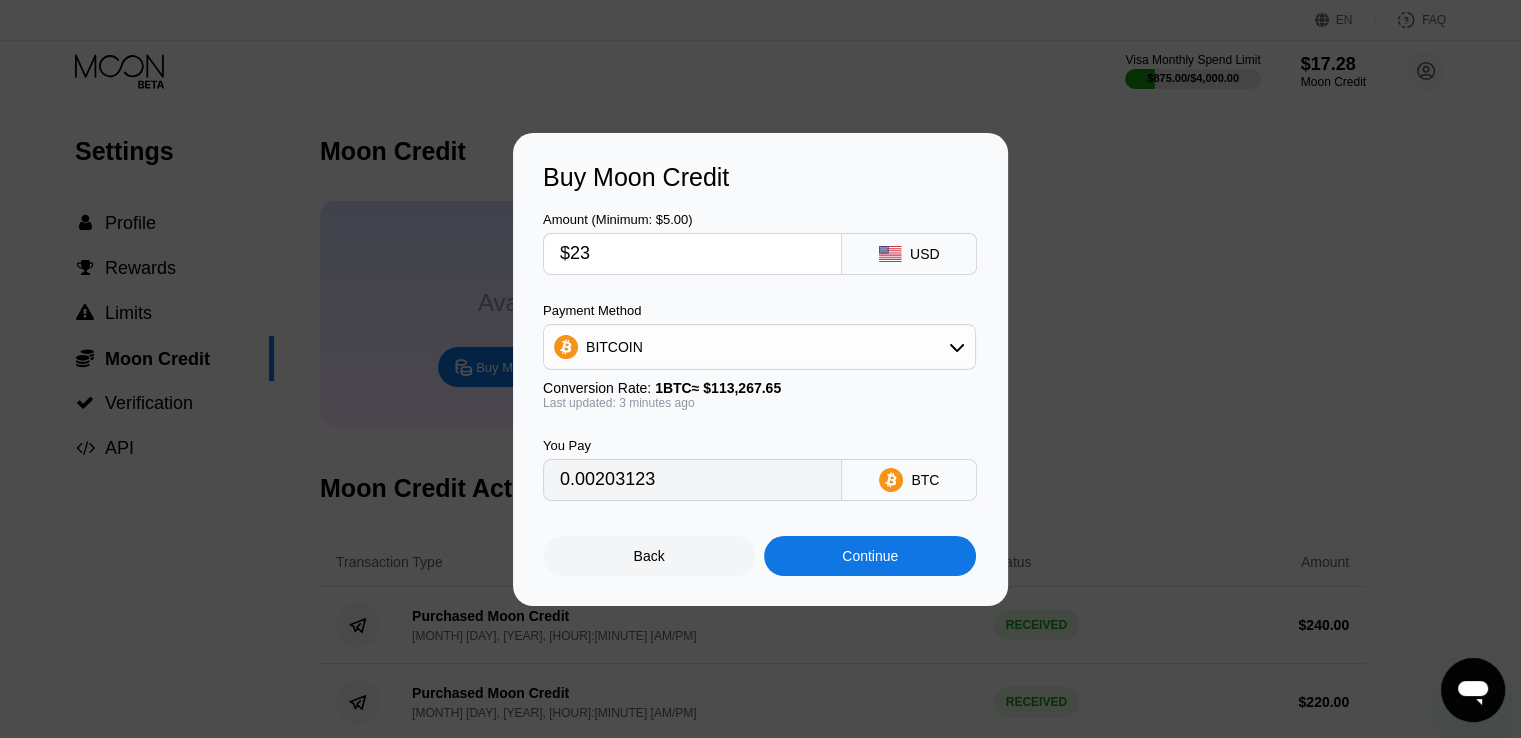 type on "$235" 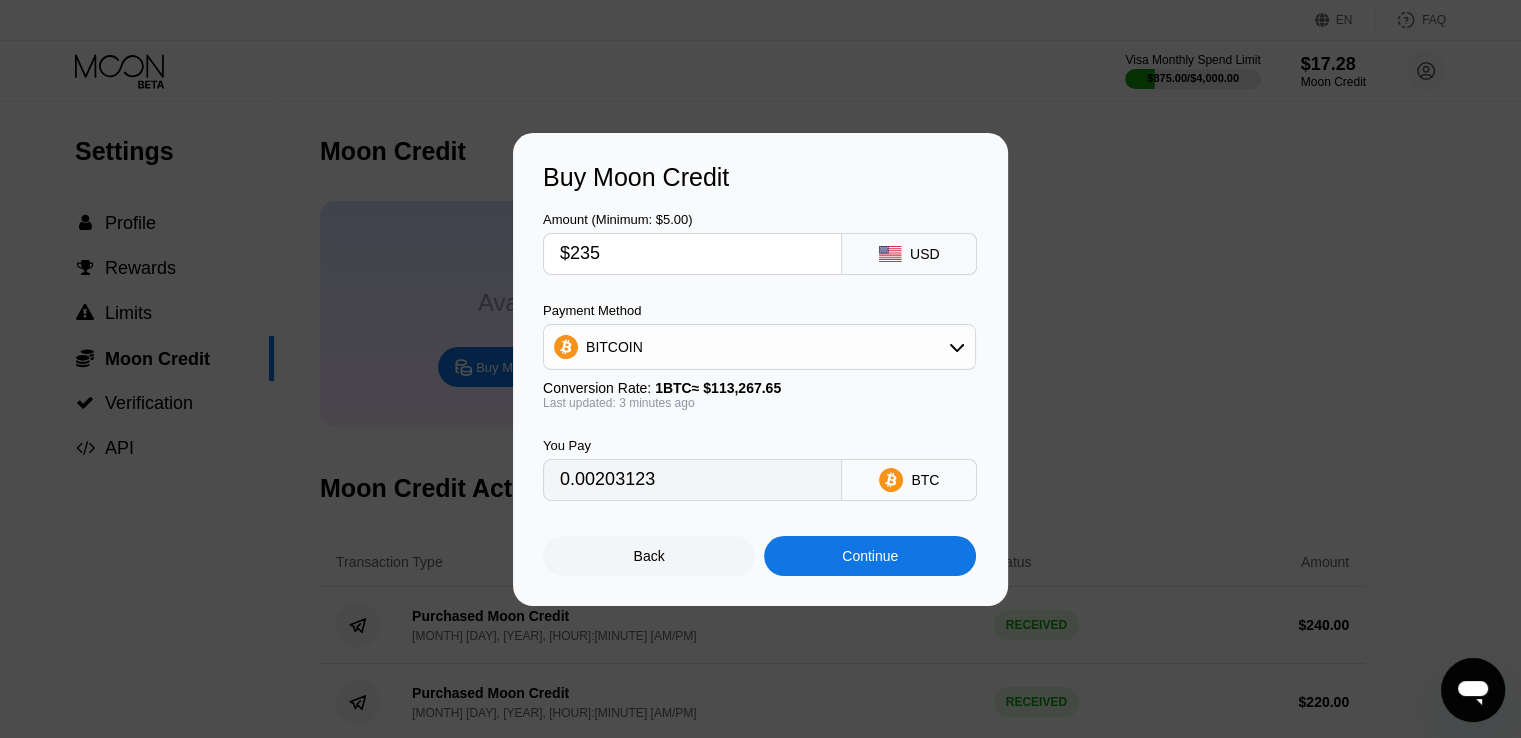 type on "0.00207538" 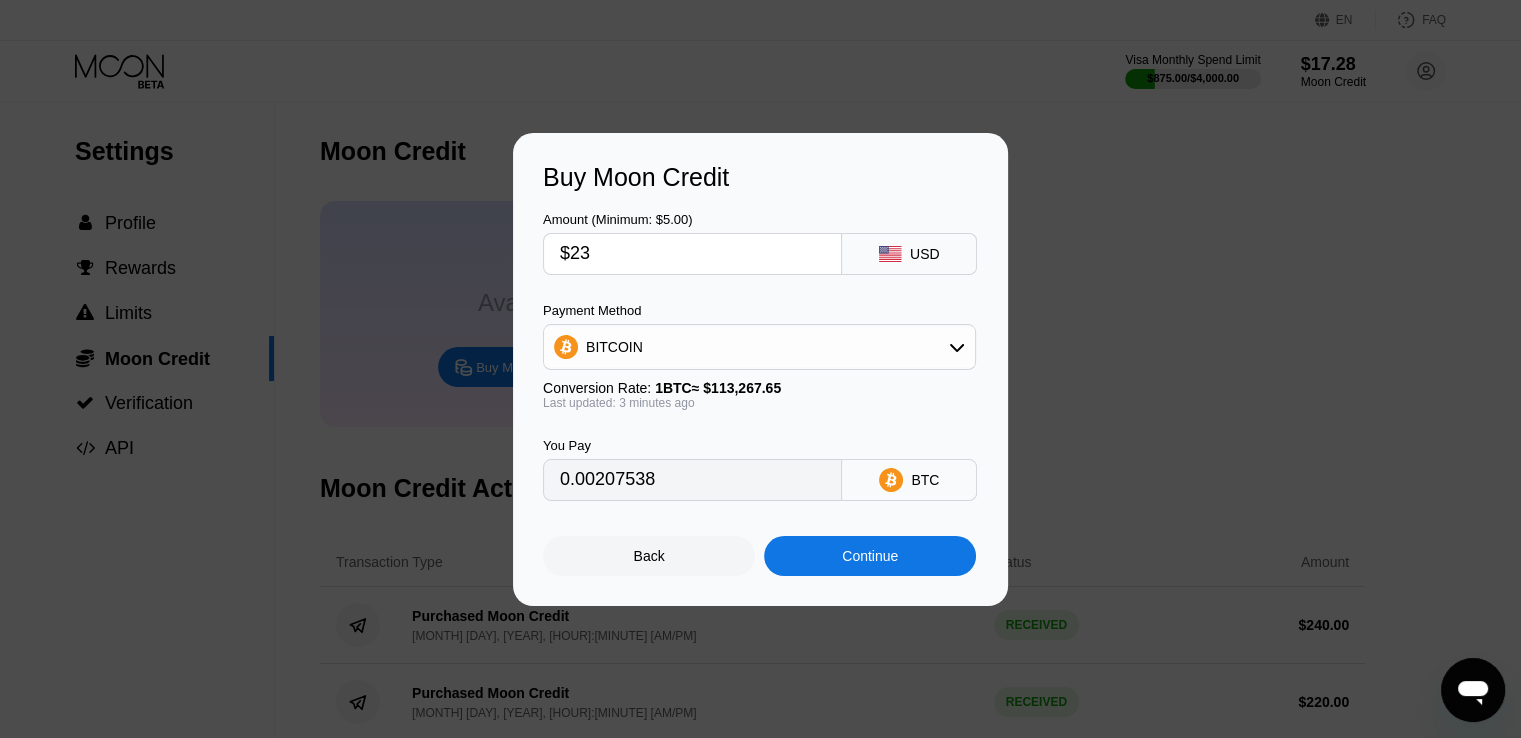 type on "$234" 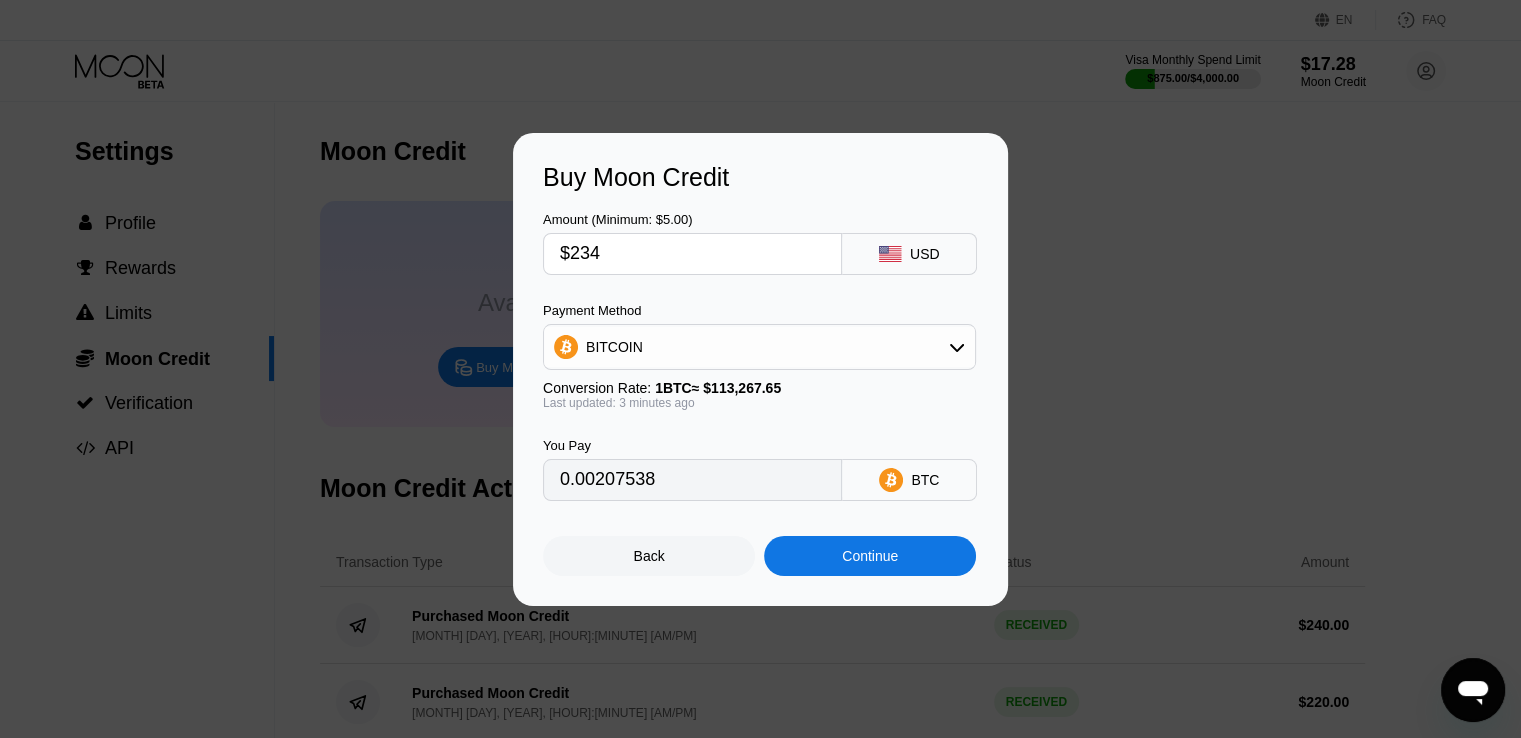 type on "0.00206655" 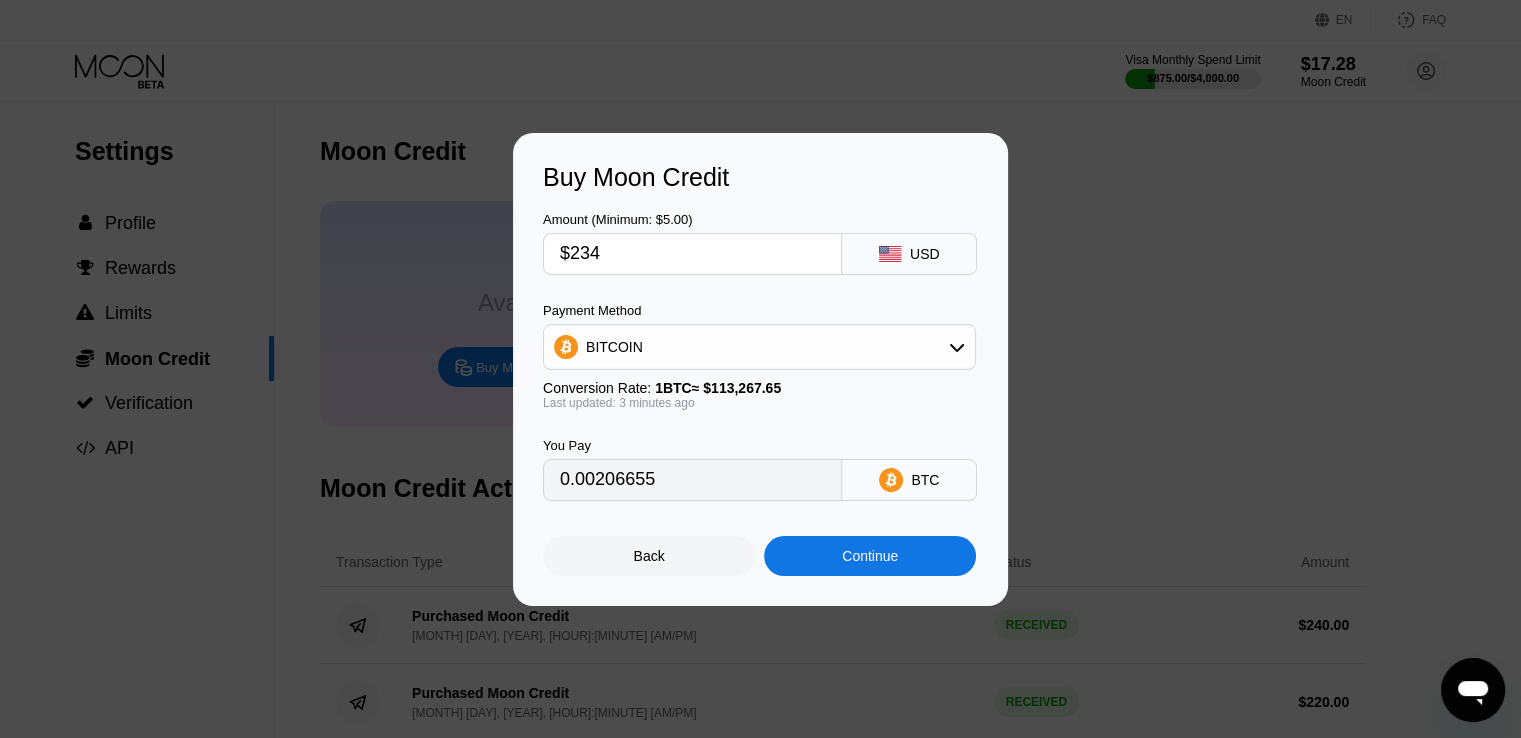 type on "$234" 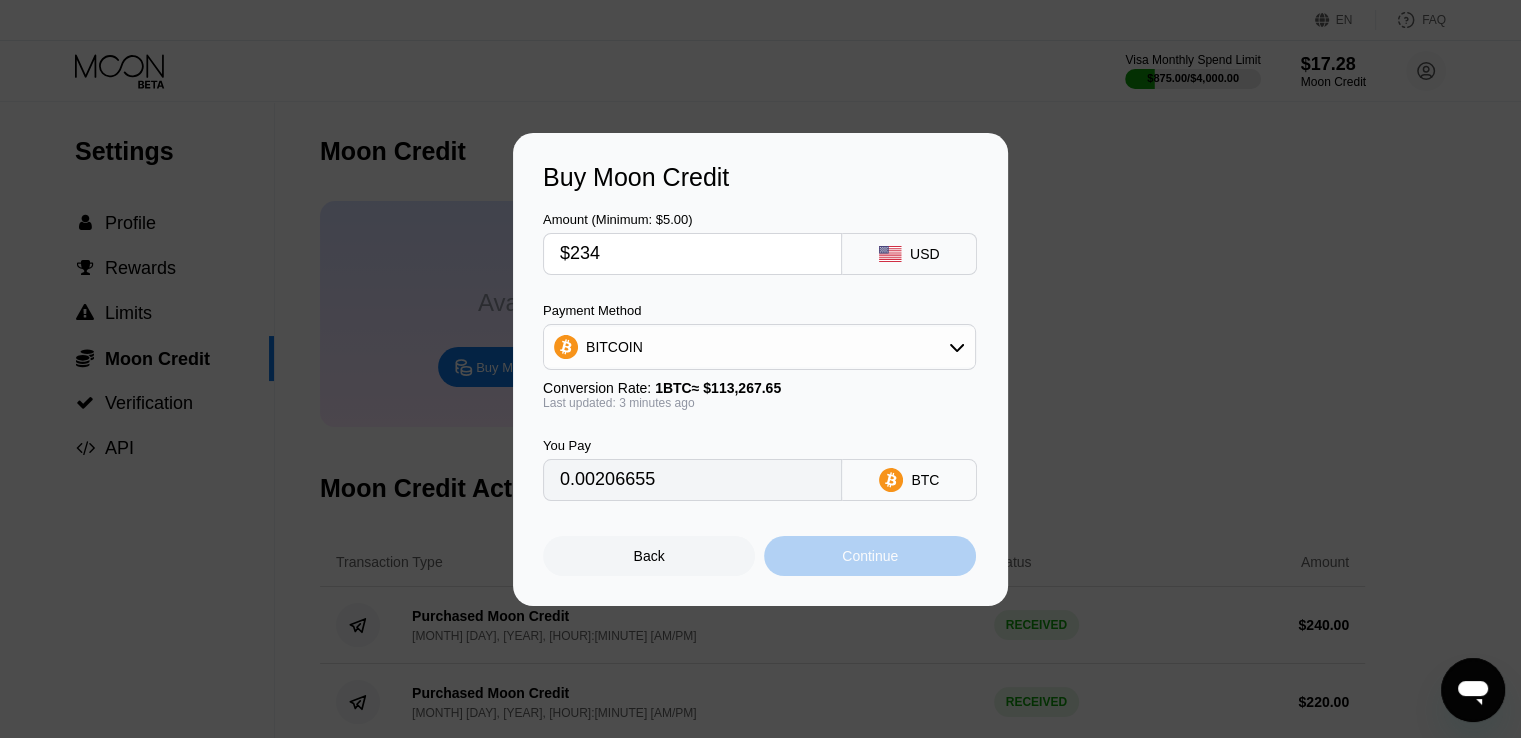 click on "Continue" at bounding box center (870, 556) 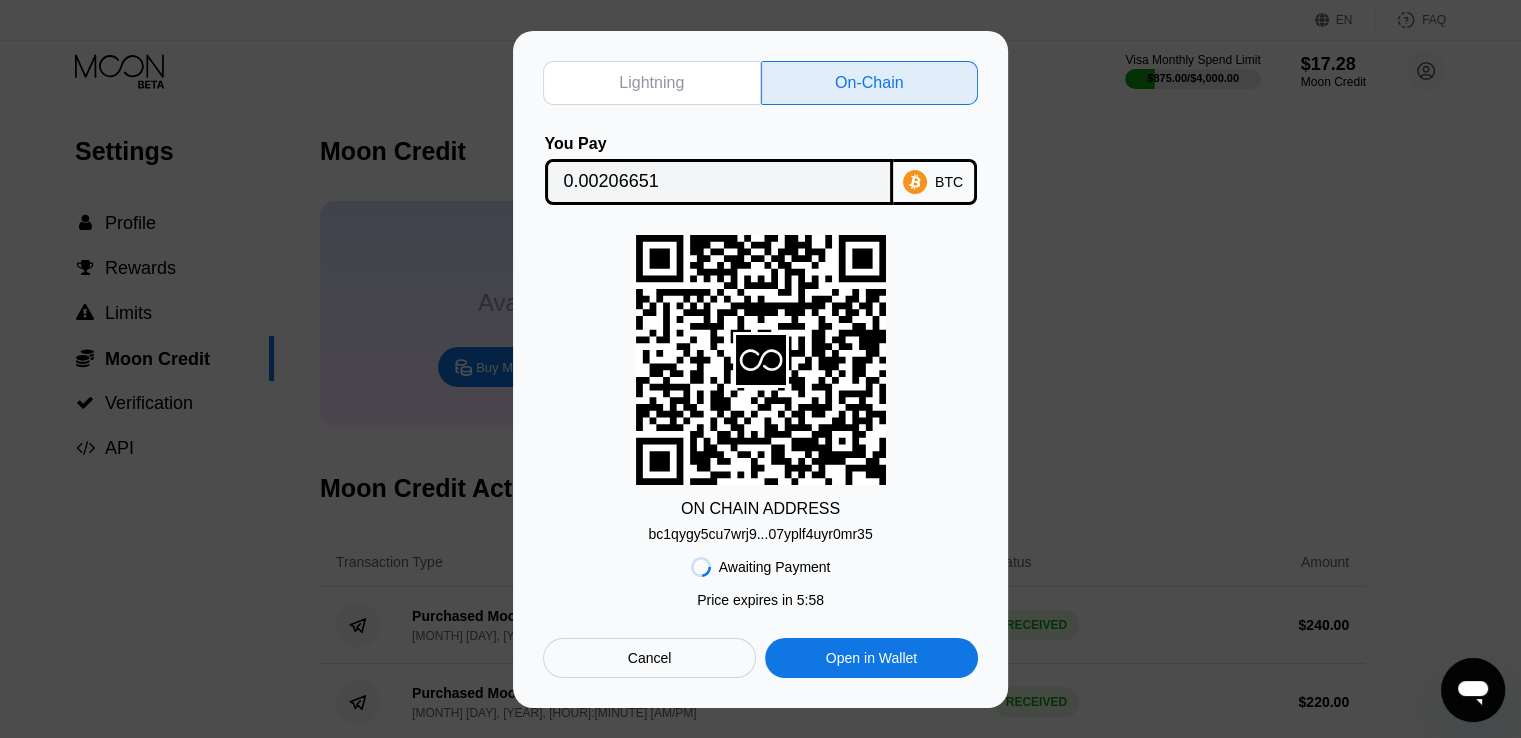 click on "bc1qygy5cu7wrj9...07yplf4uyr0mr35" at bounding box center (760, 534) 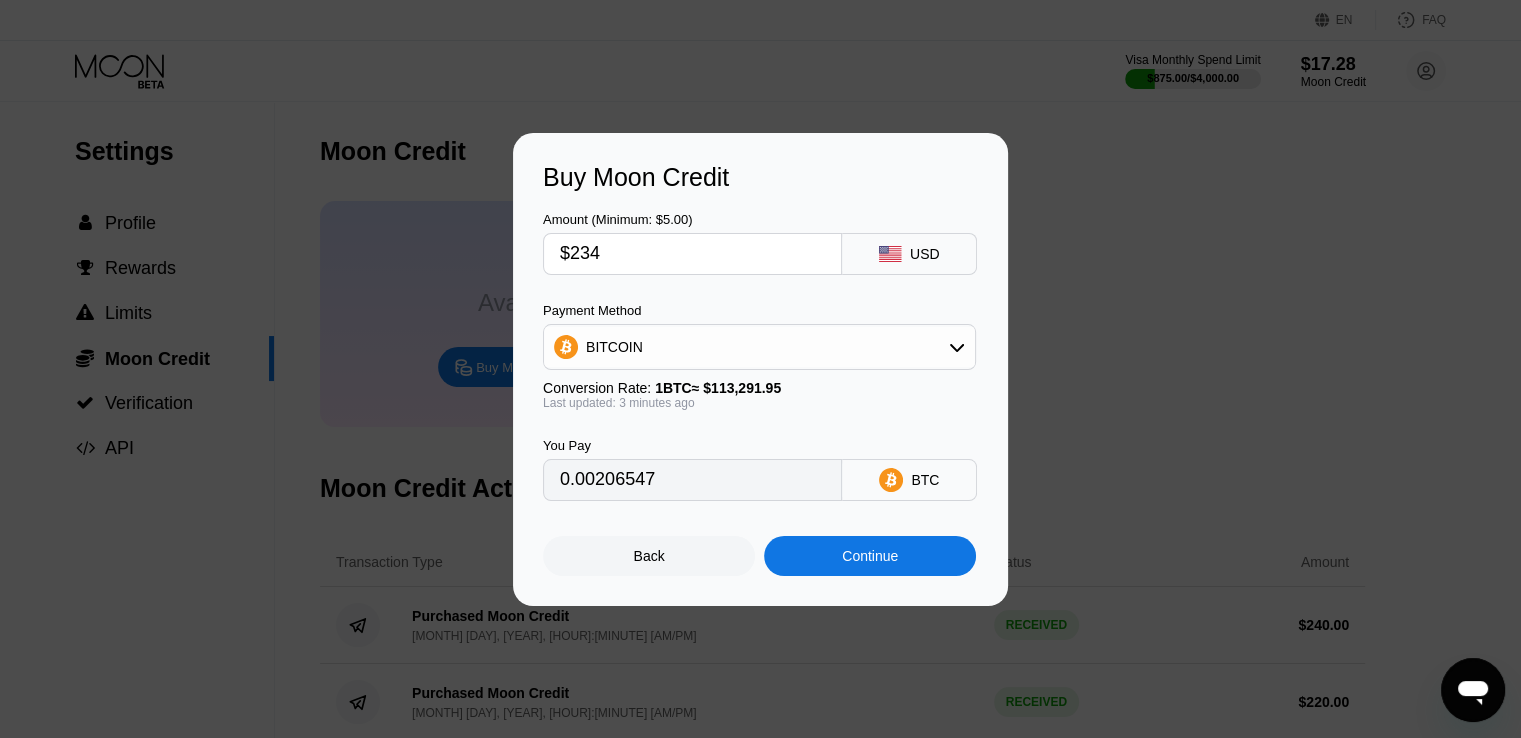 type on "0.00206604" 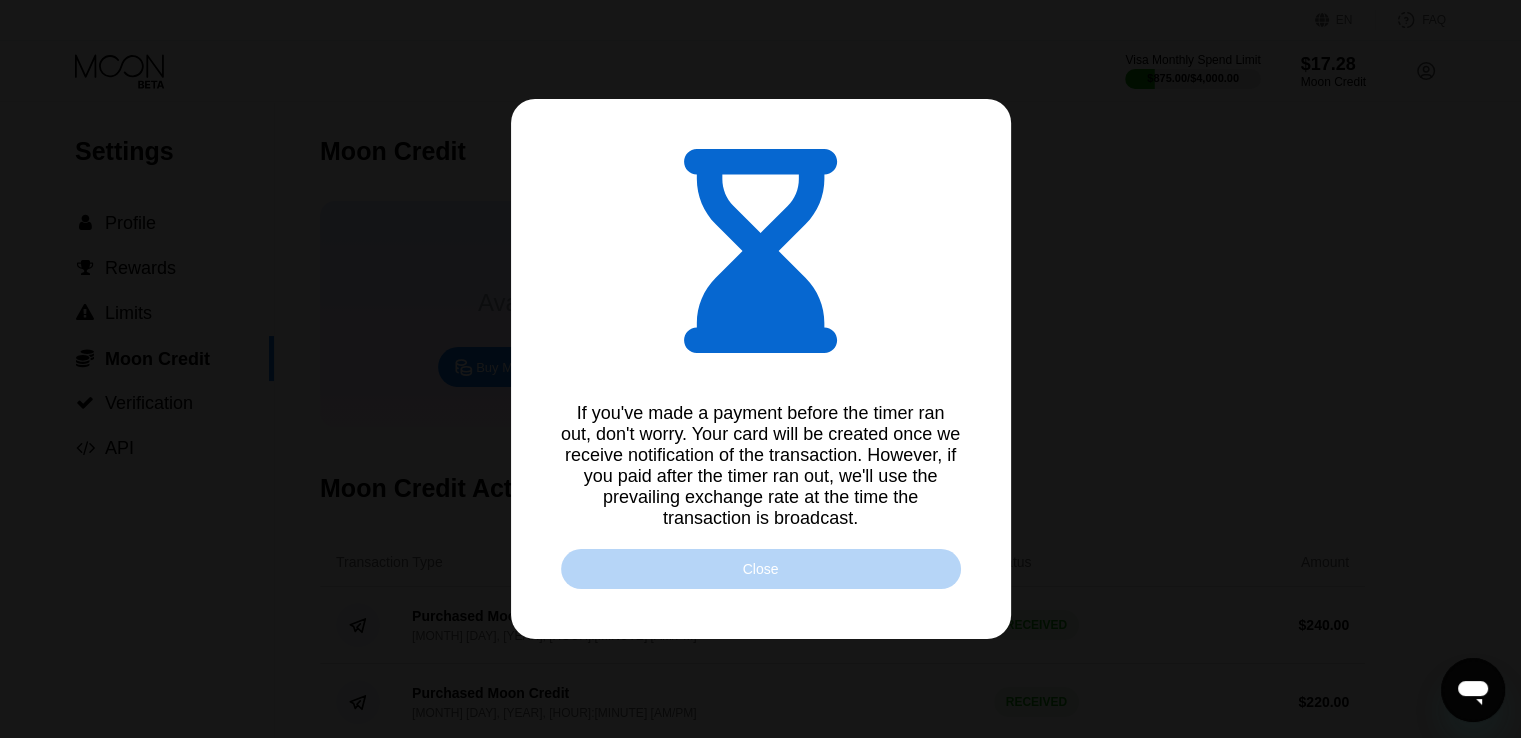 click on "Close" at bounding box center (761, 569) 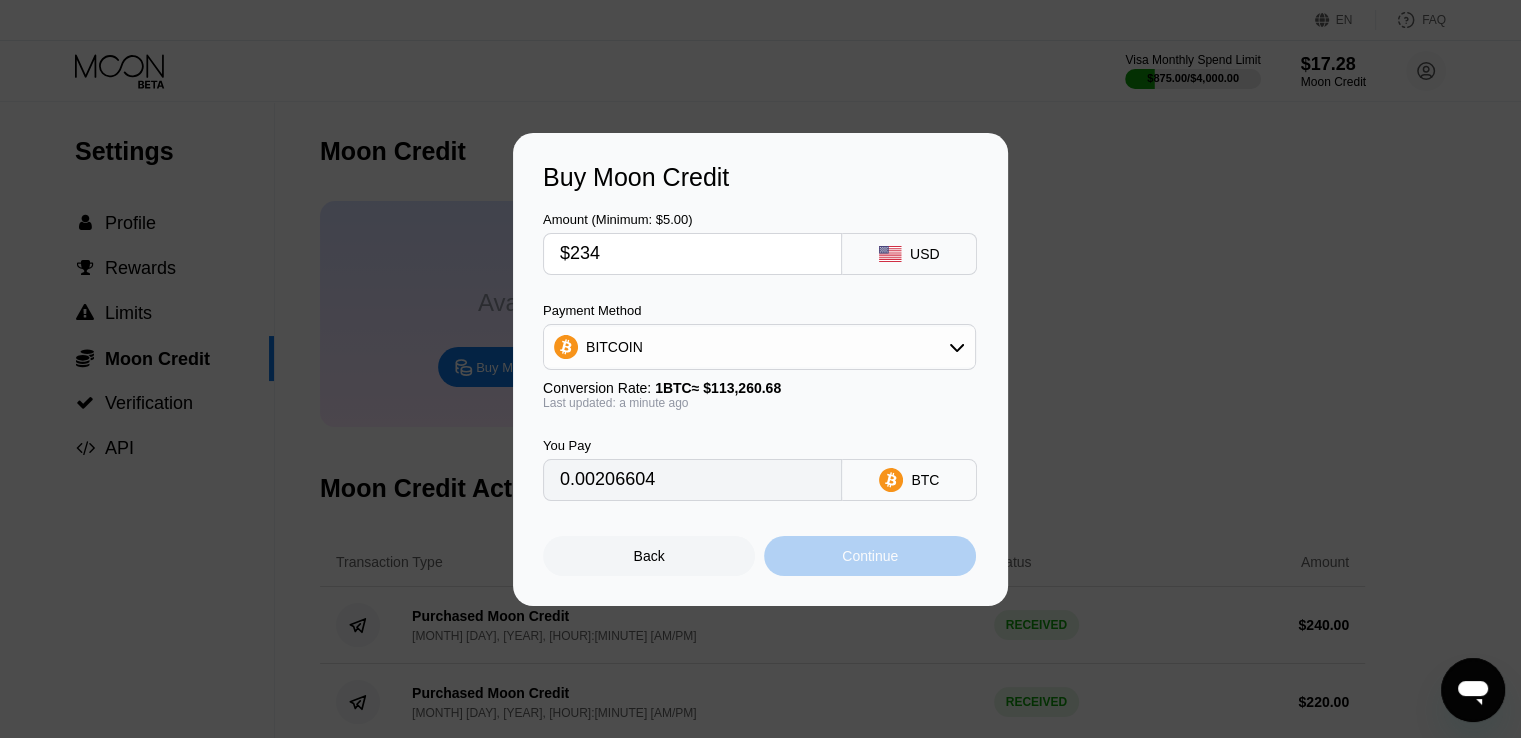 click on "Continue" at bounding box center [870, 556] 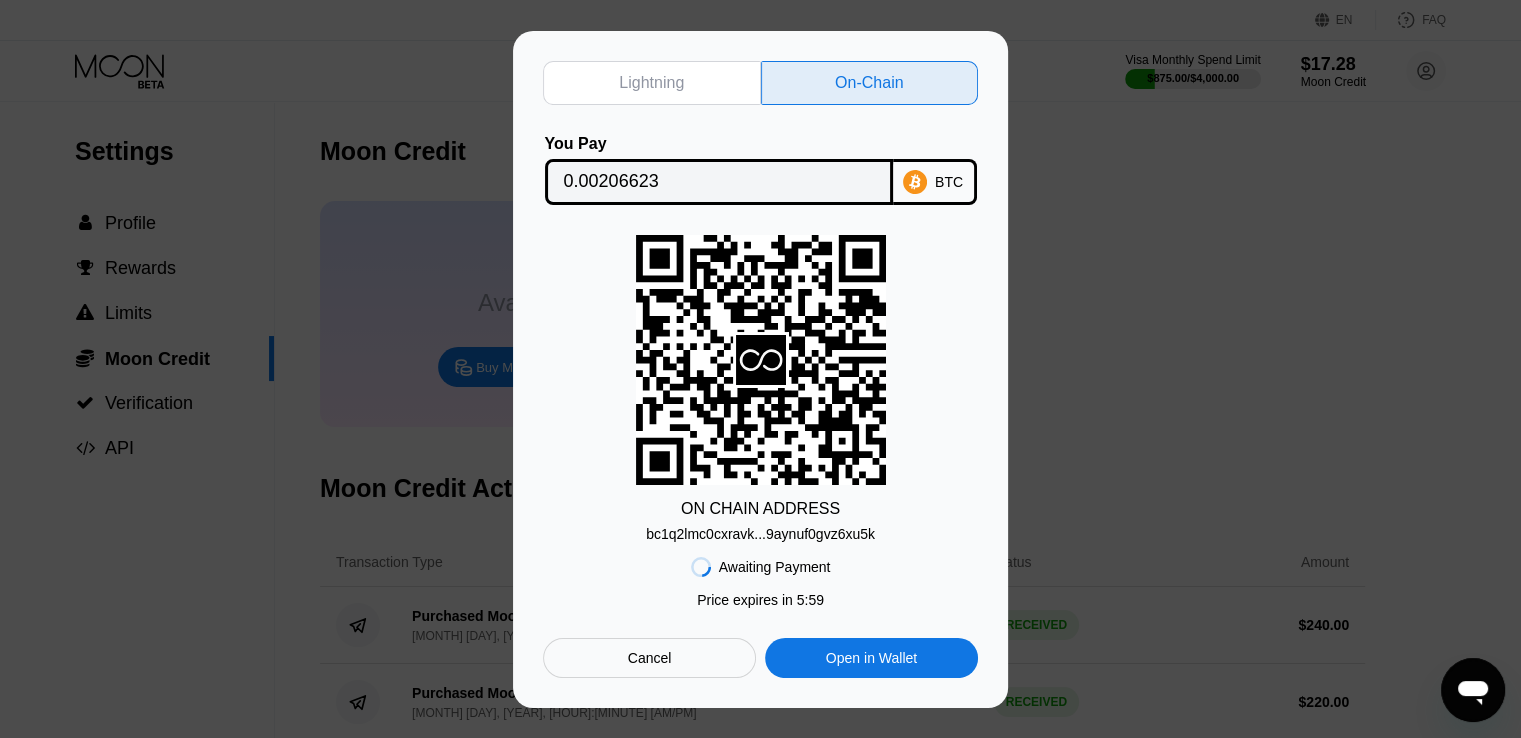 click on "Awaiting Payment Price expires in   5 : 59 Cancel Open in Wallet" at bounding box center [760, 610] 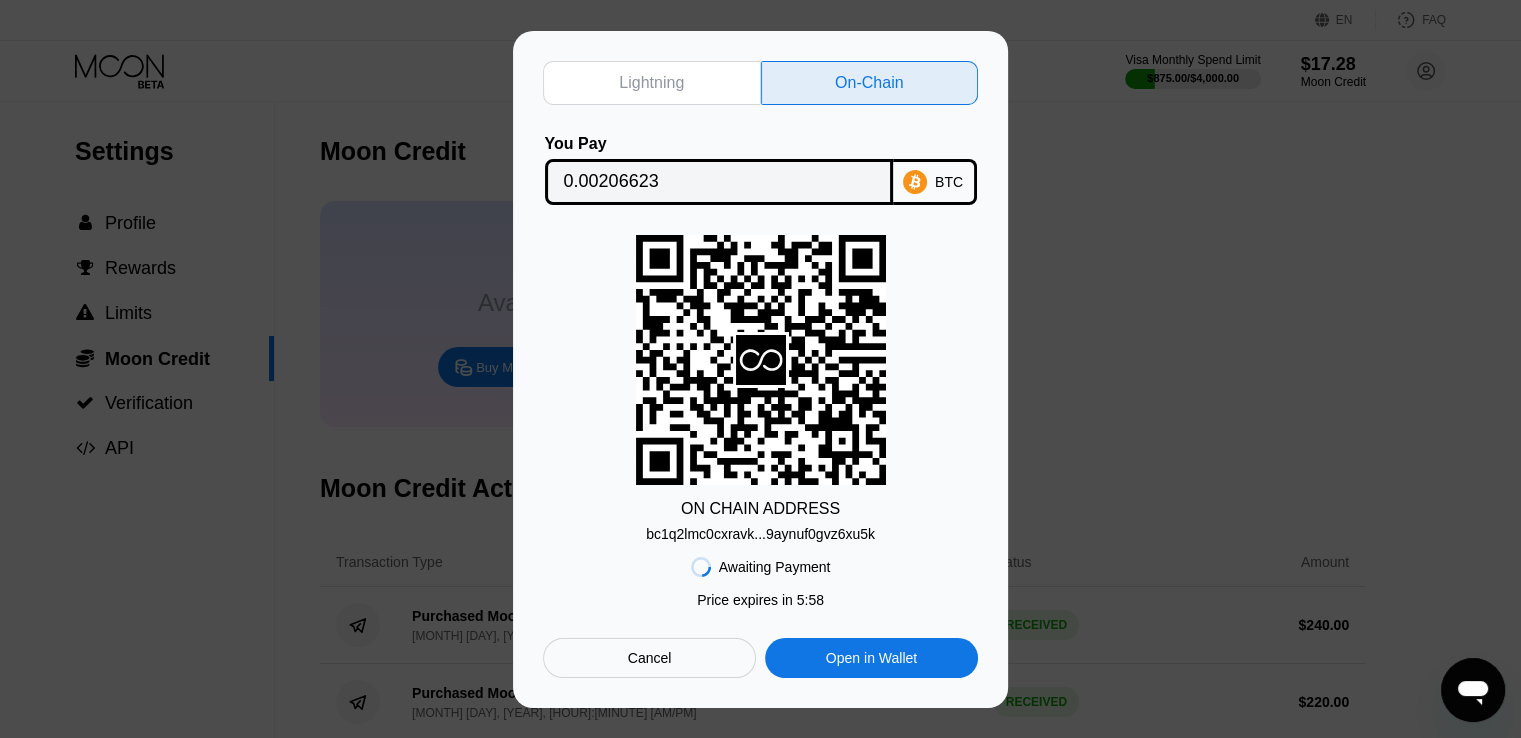 click on "bc1q2lmc0cxravk...9aynuf0gvz6xu5k" at bounding box center (760, 534) 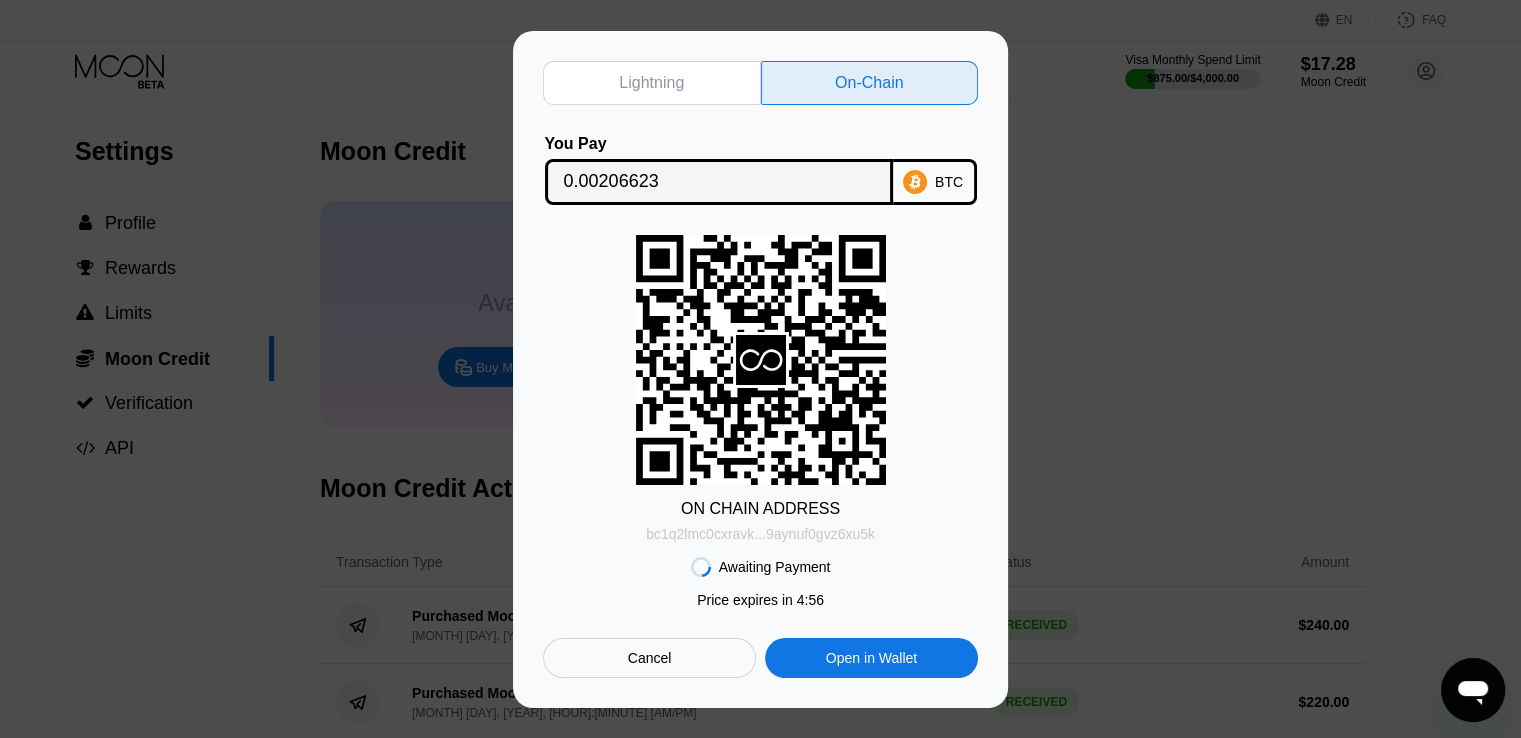 click on "bc1q2lmc0cxravk...9aynuf0gvz6xu5k" at bounding box center [760, 530] 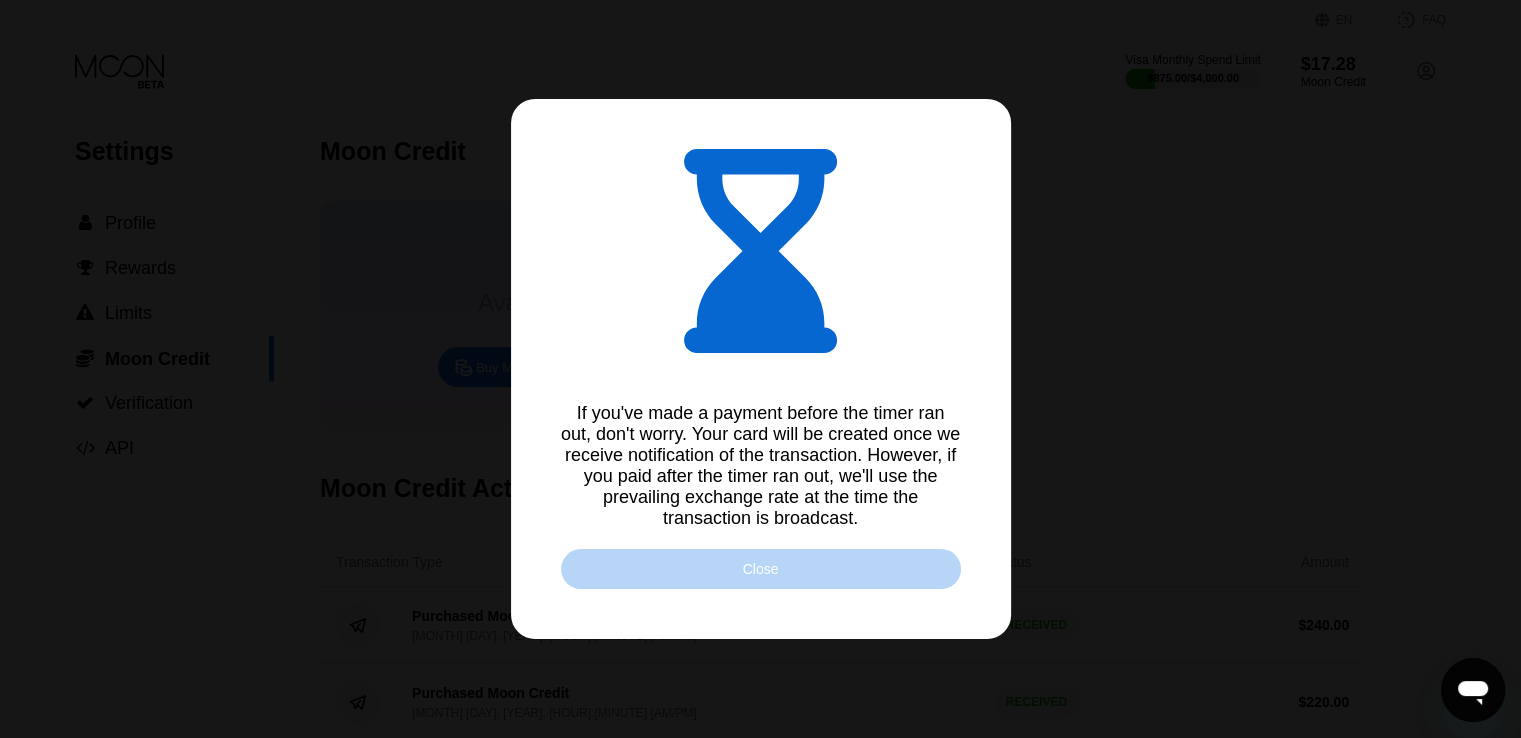 click on "Close" at bounding box center (761, 569) 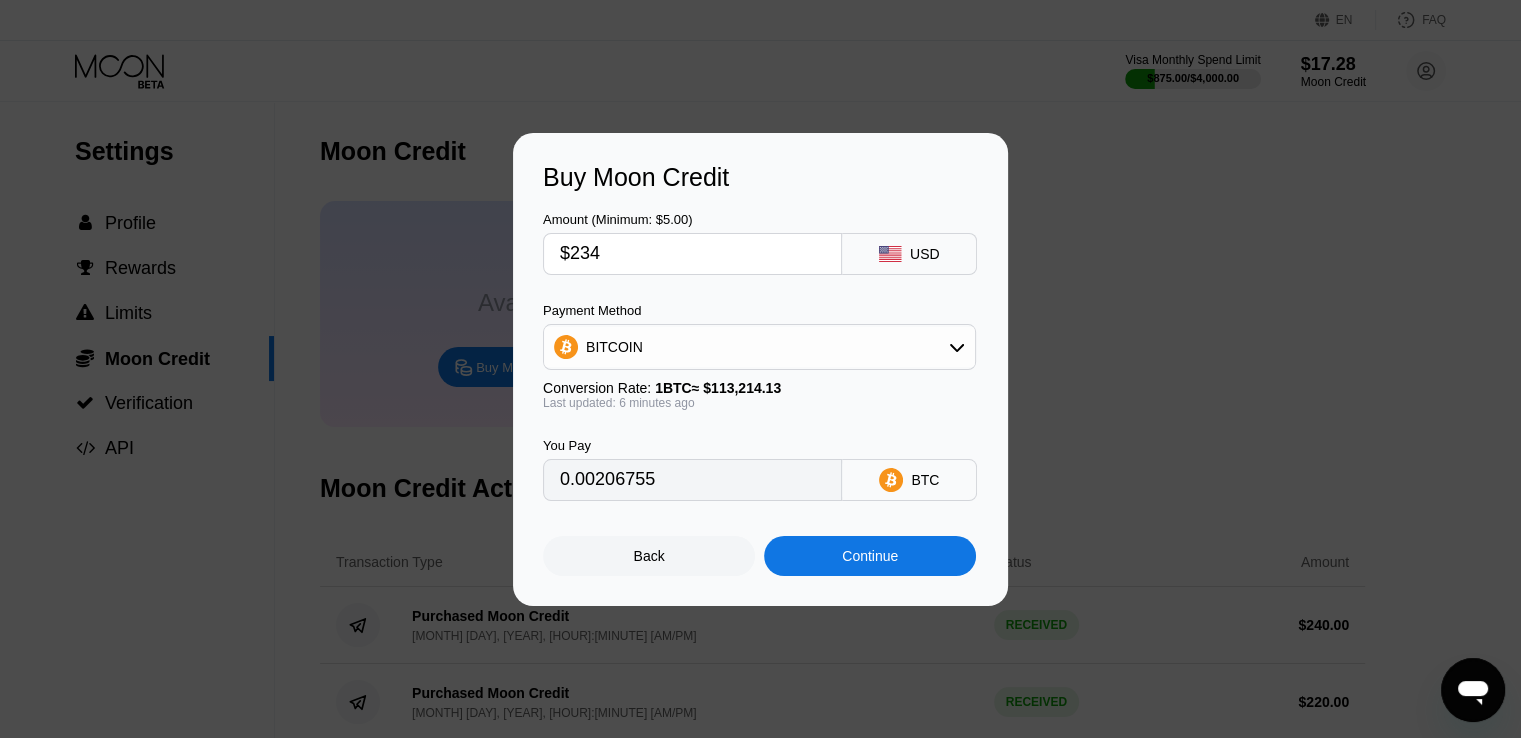 type on "0.00206512" 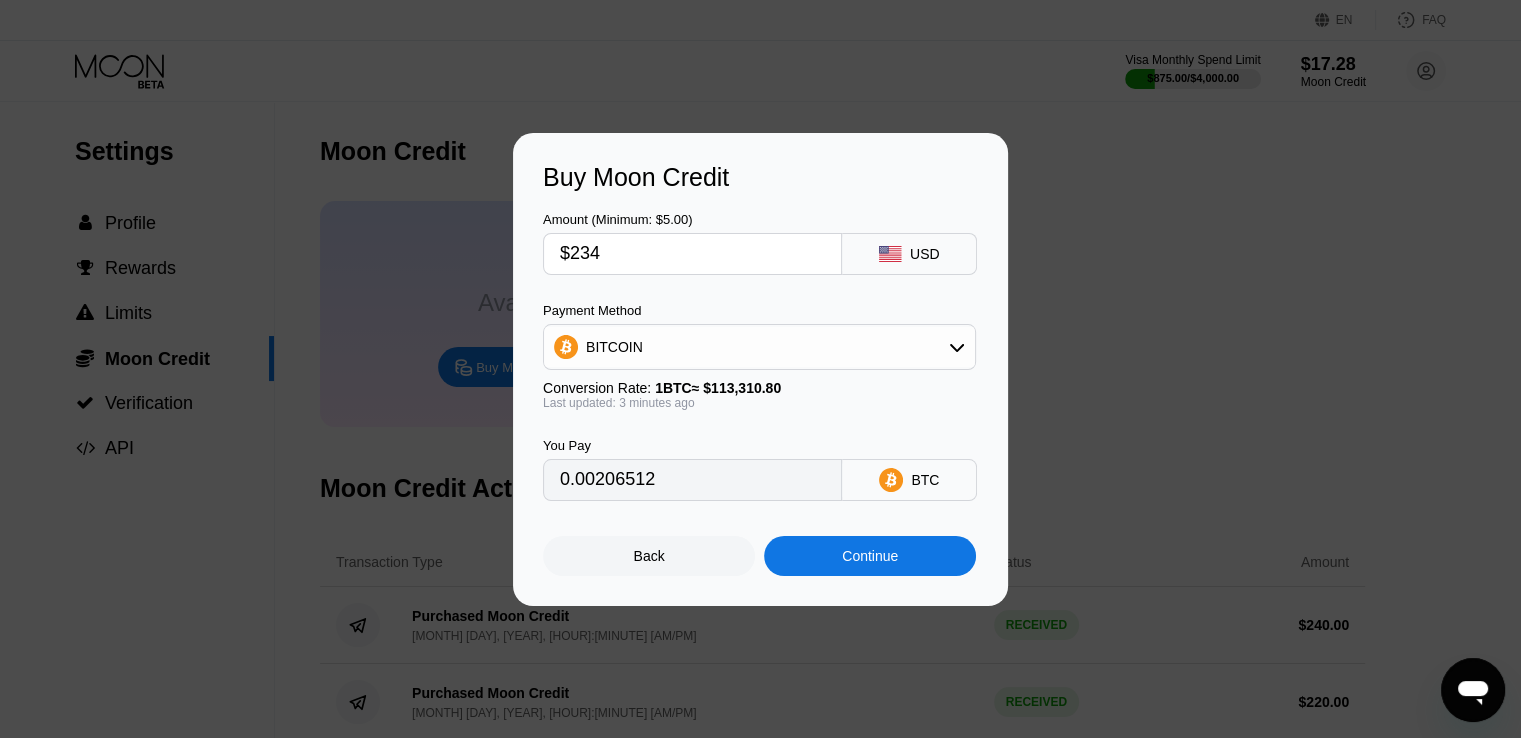 click on "Back Continue" at bounding box center [760, 538] 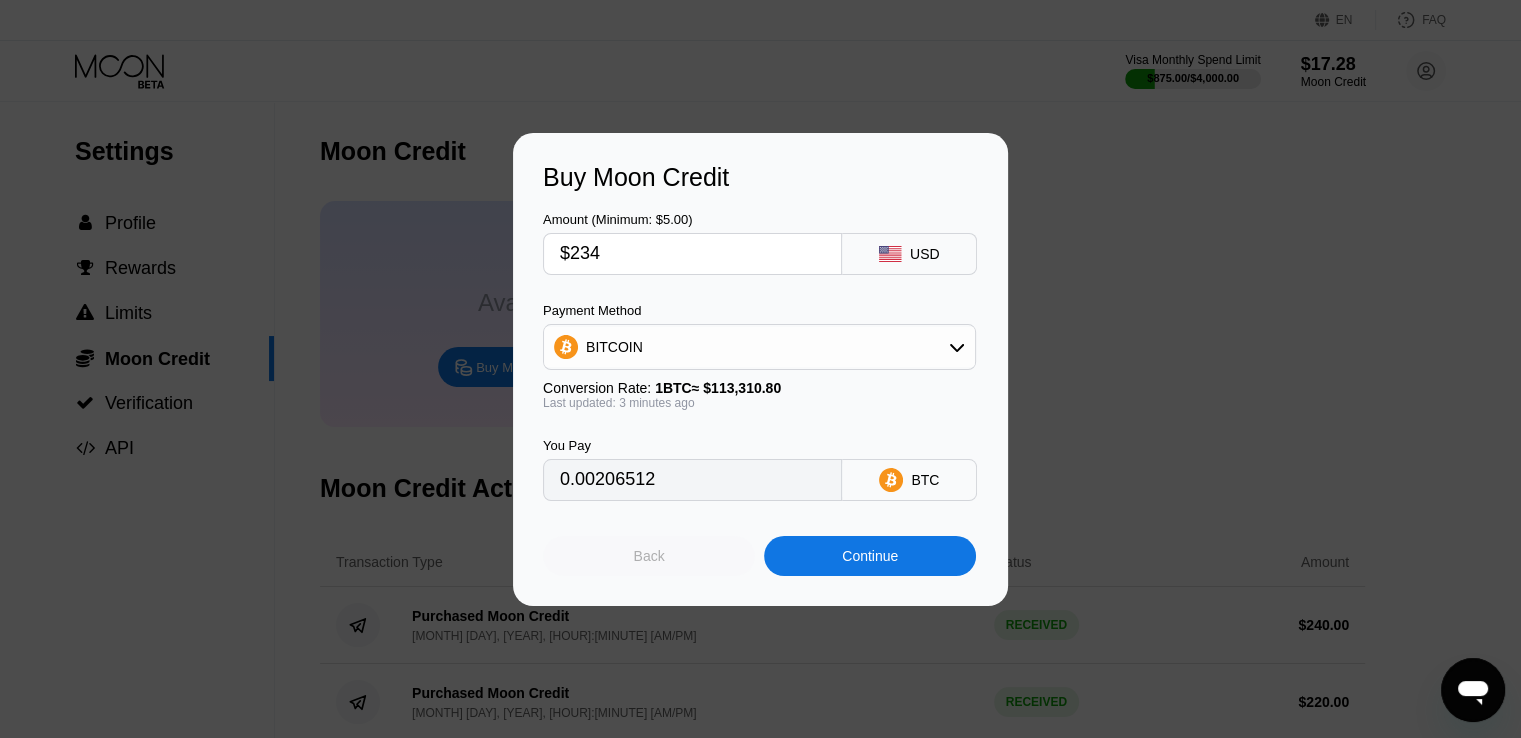 click on "Back" at bounding box center [649, 556] 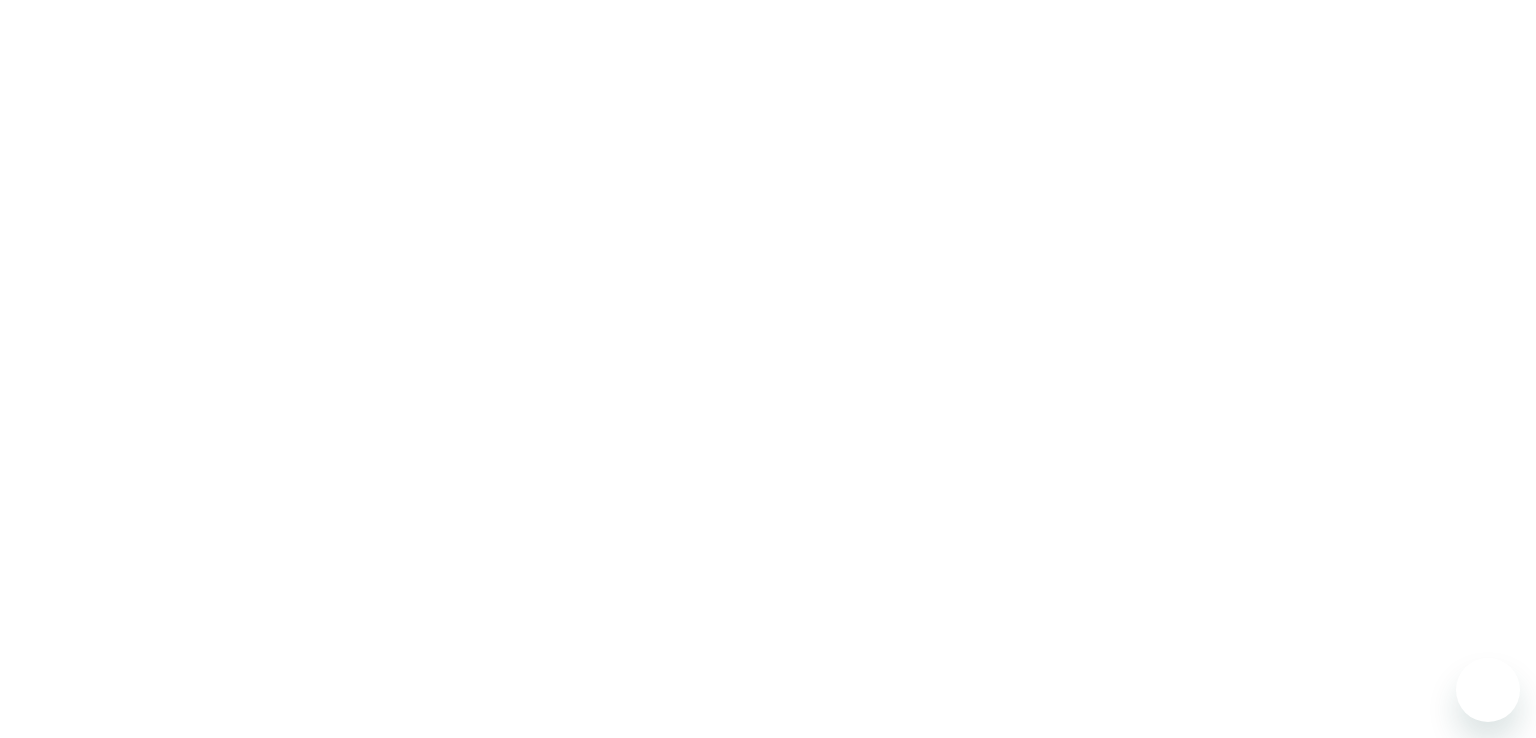 scroll, scrollTop: 0, scrollLeft: 0, axis: both 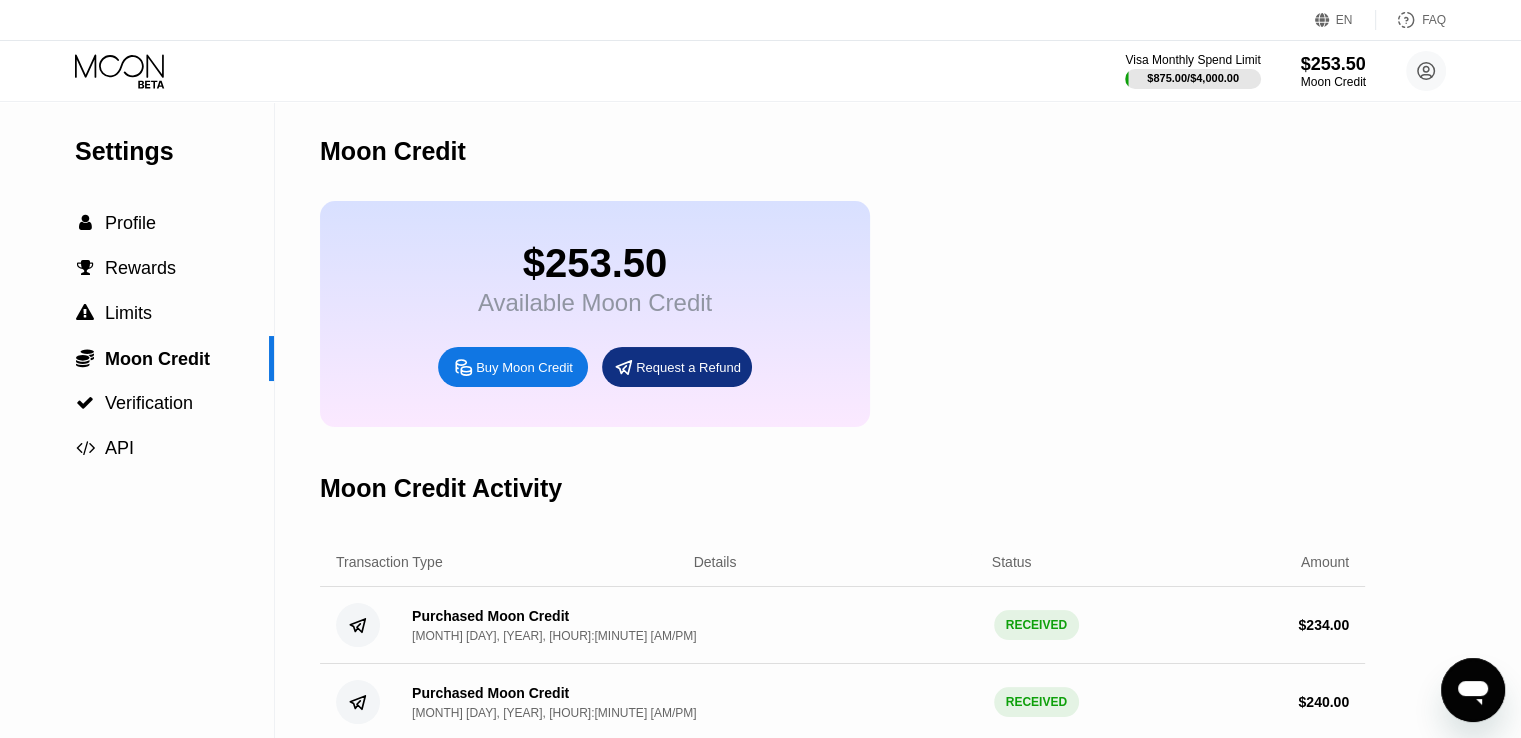click on "Visa Monthly Spend Limit $875.00 / $4,000.00 $253.50 Moon Credit NoDripNewlie man435483@gmail.com  Home Settings Support Careers About Us Log out Privacy policy Terms" at bounding box center (760, 71) 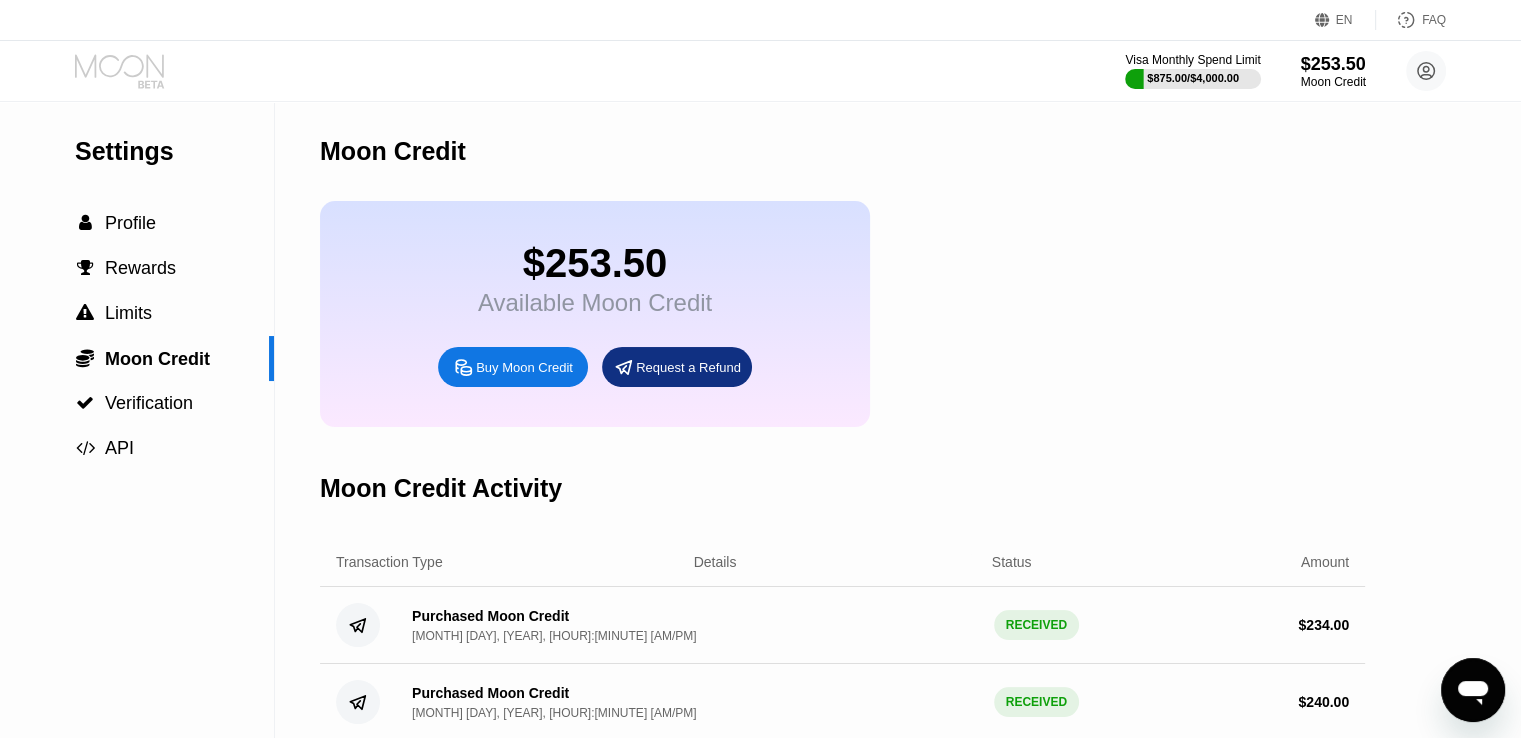 click 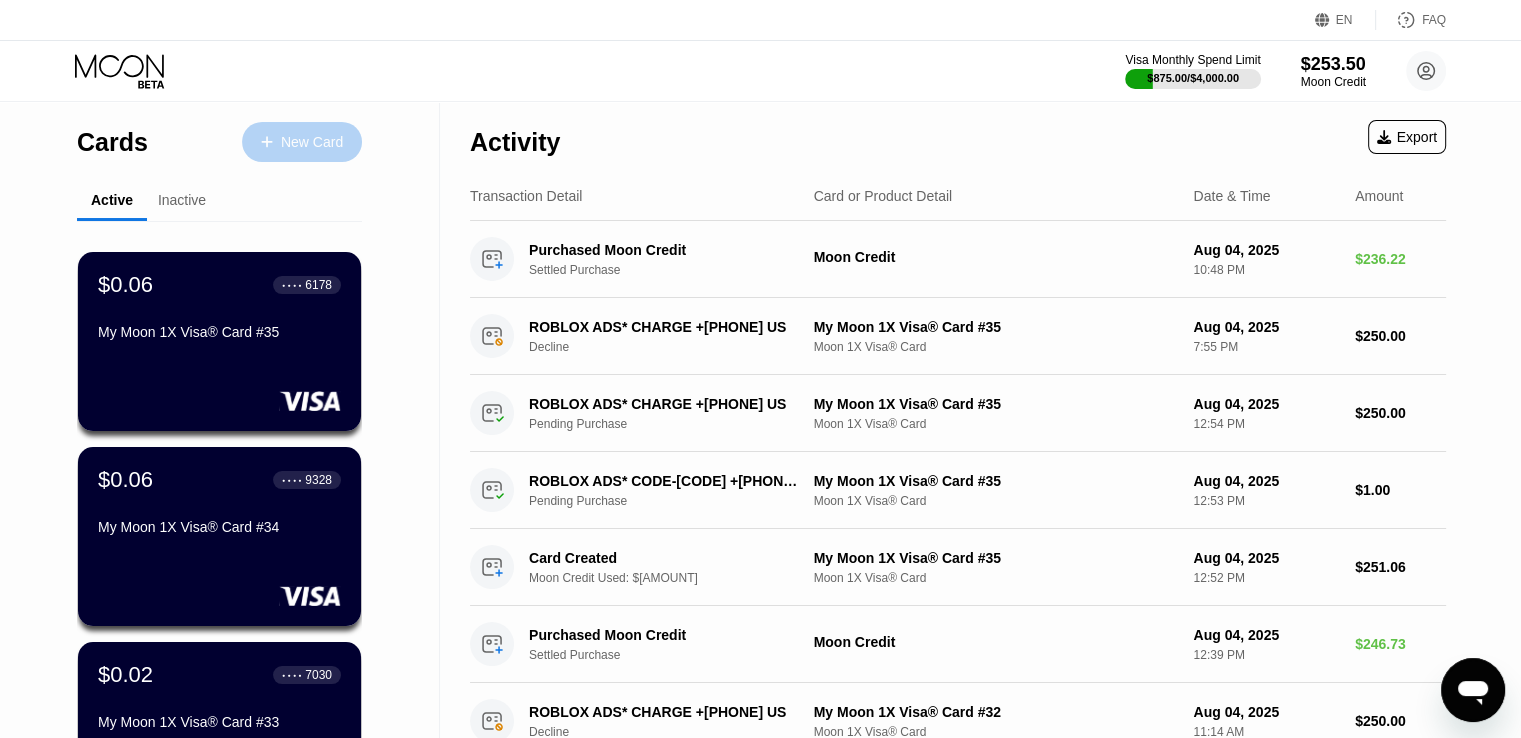 click on "New Card" at bounding box center (302, 142) 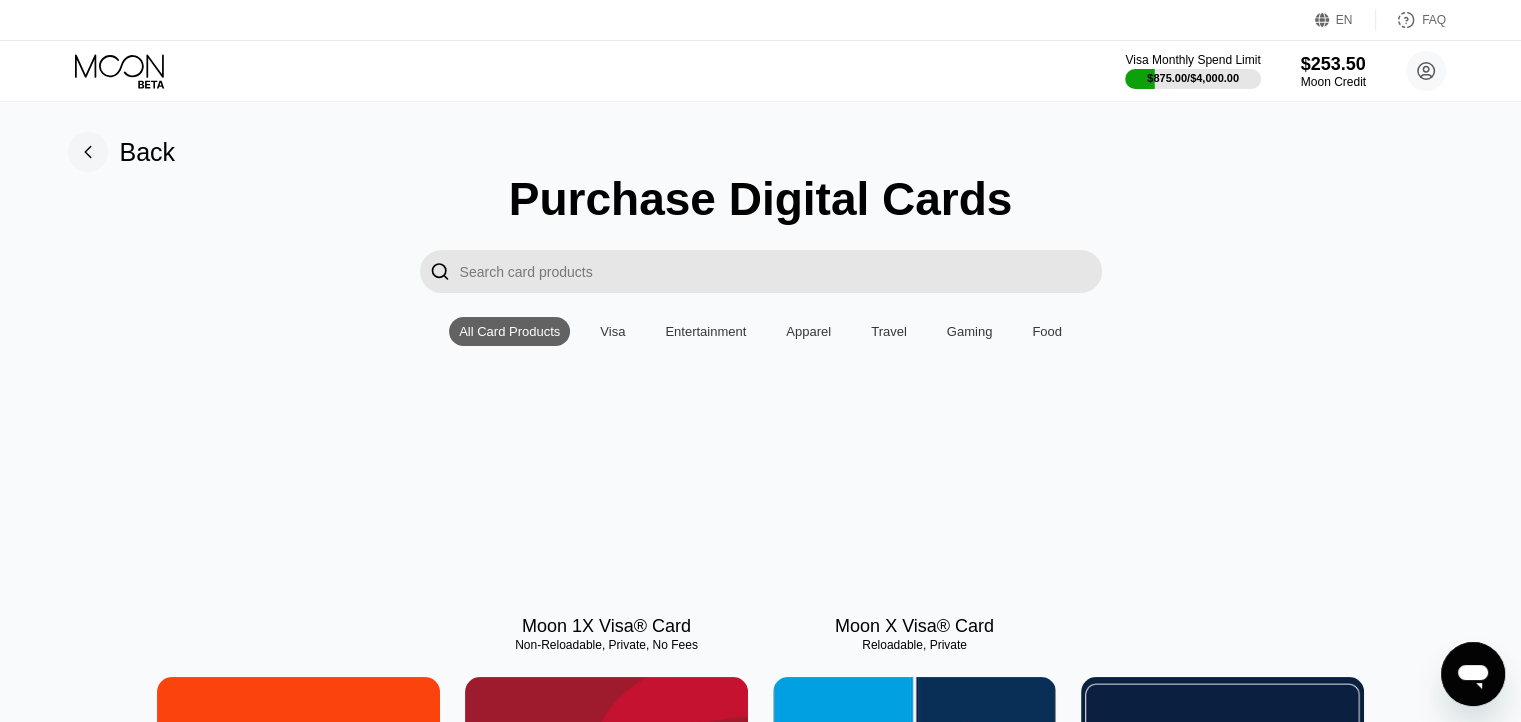 click at bounding box center (606, 510) 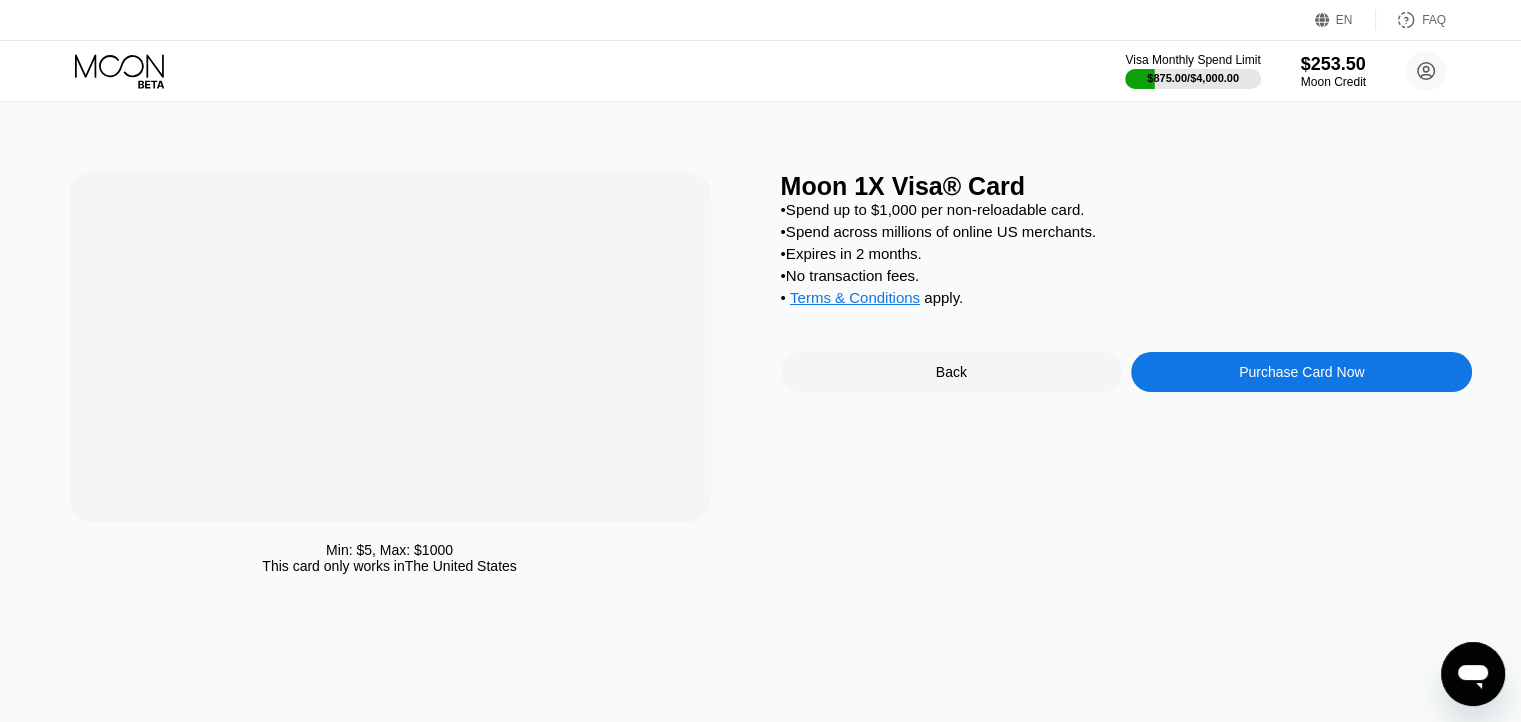 click at bounding box center [390, 347] 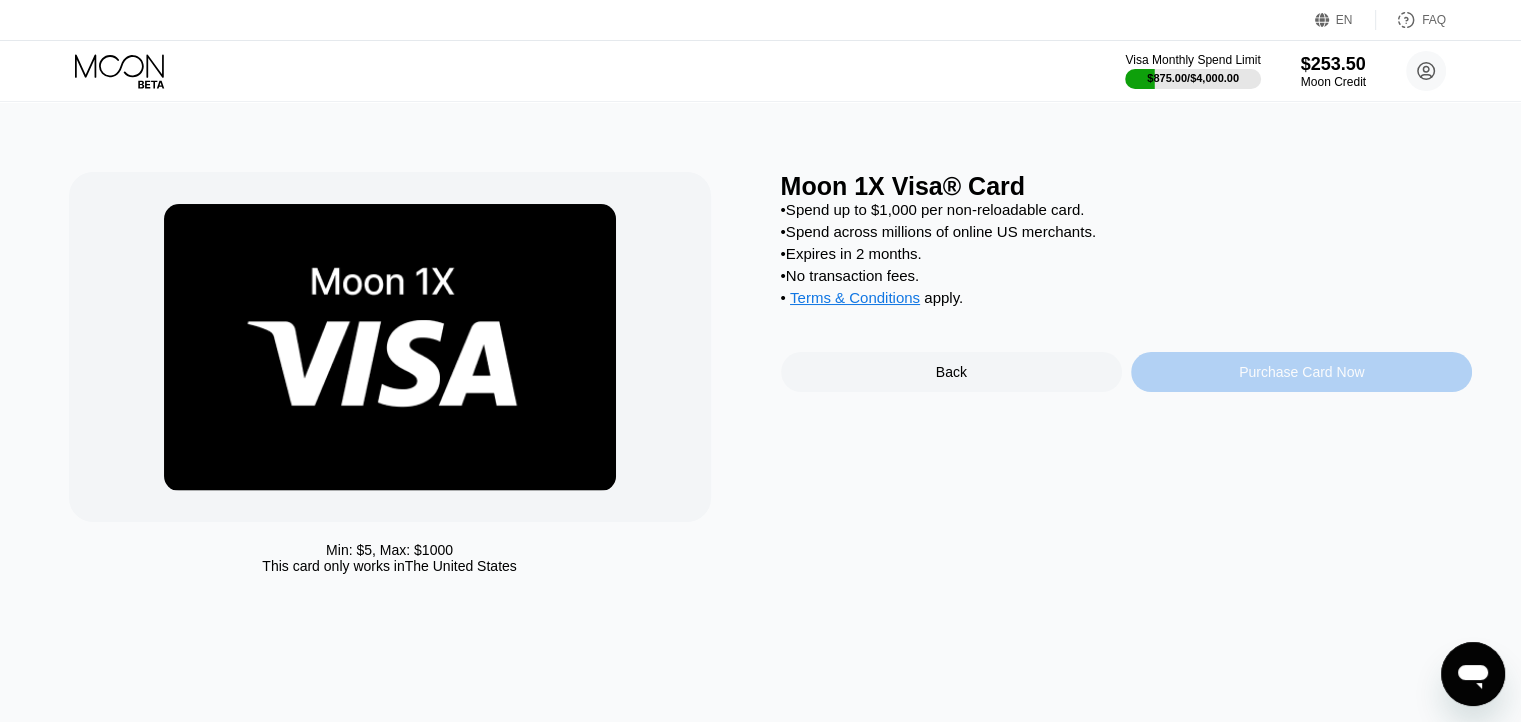 click on "Purchase Card Now" at bounding box center [1301, 372] 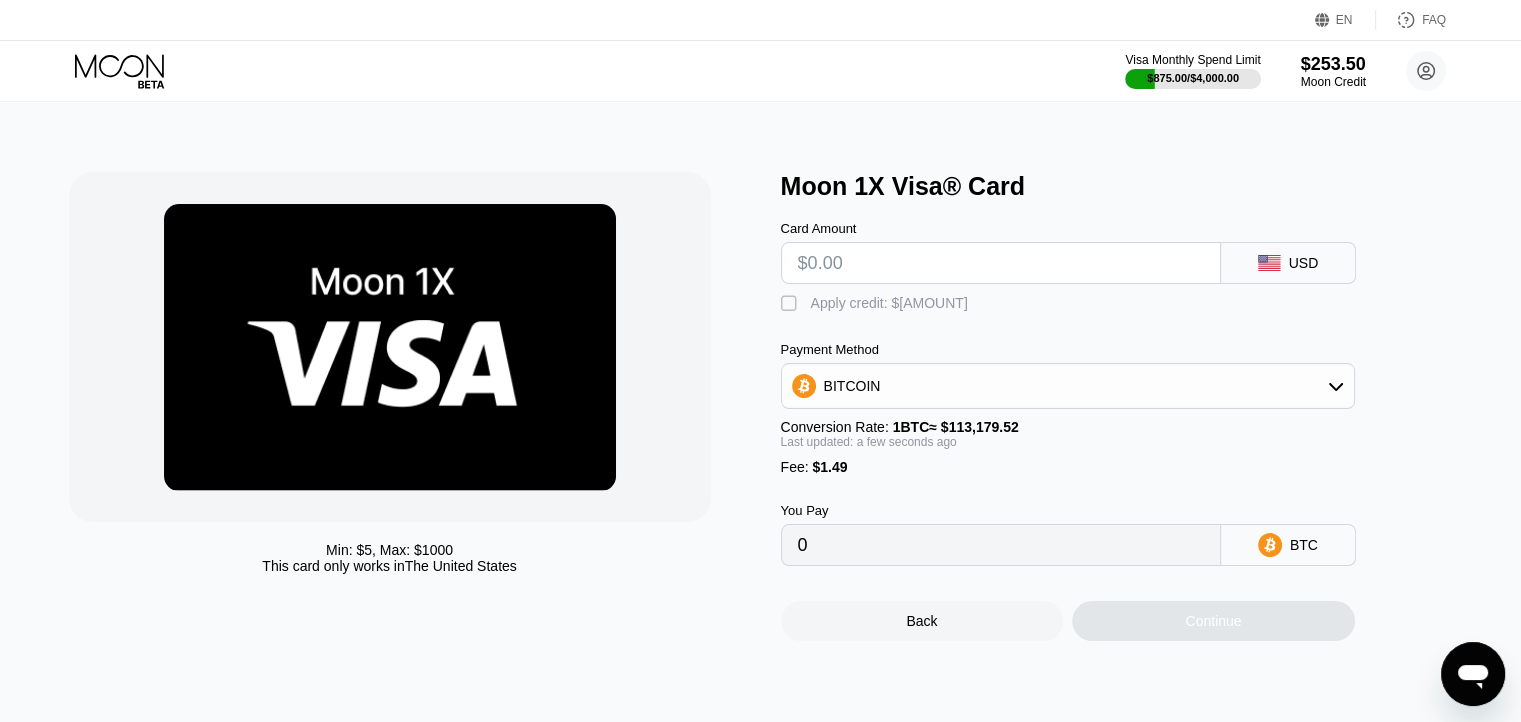 click on " Apply credit: $253.50" at bounding box center (879, 304) 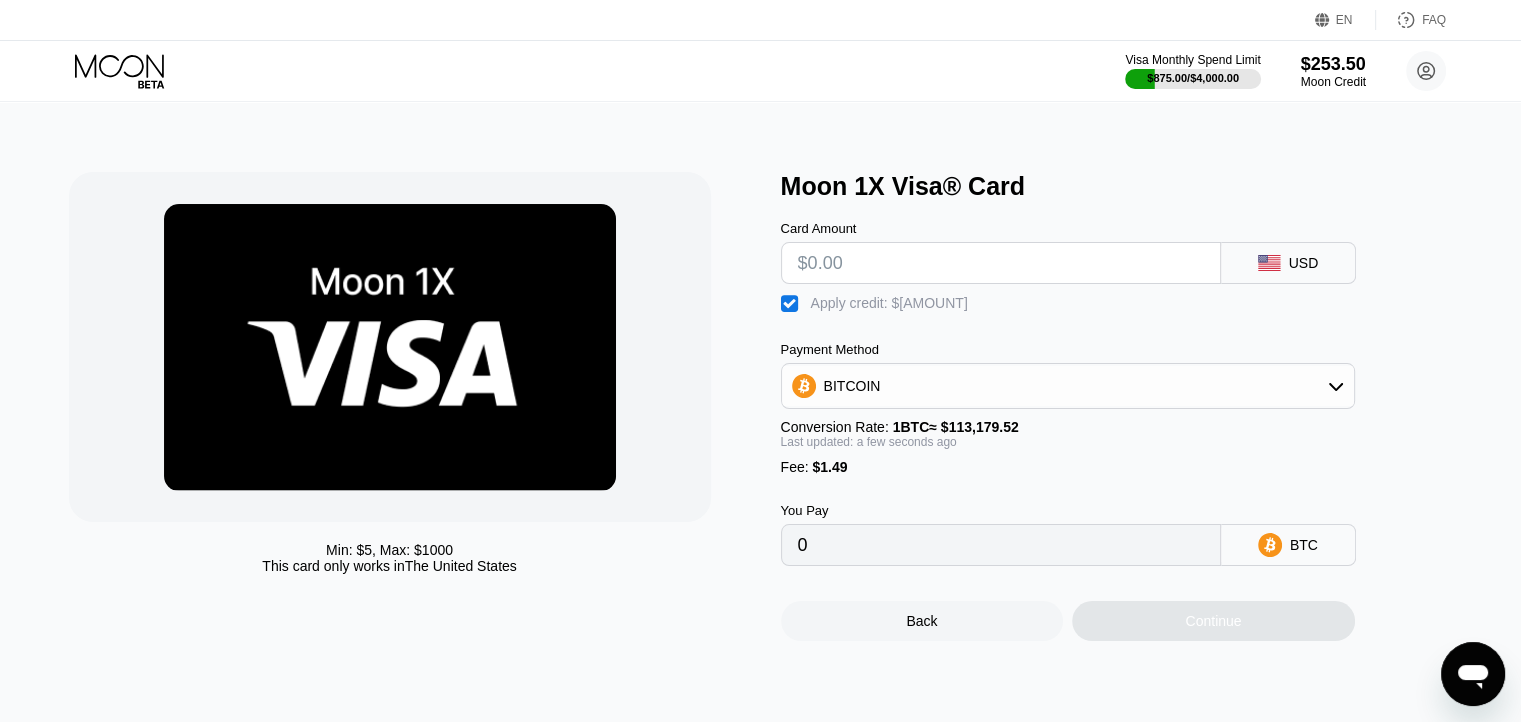 click at bounding box center (1001, 263) 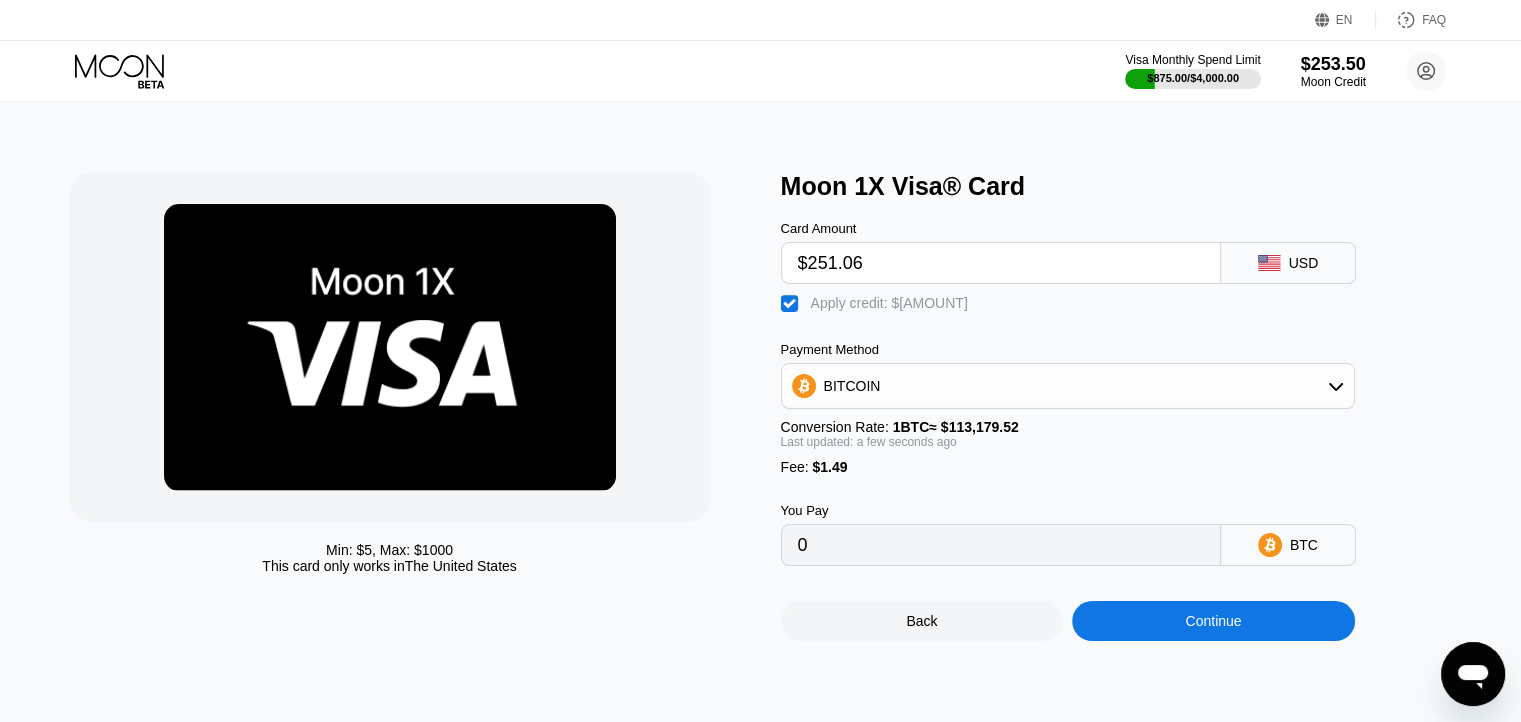 type on "$251.06" 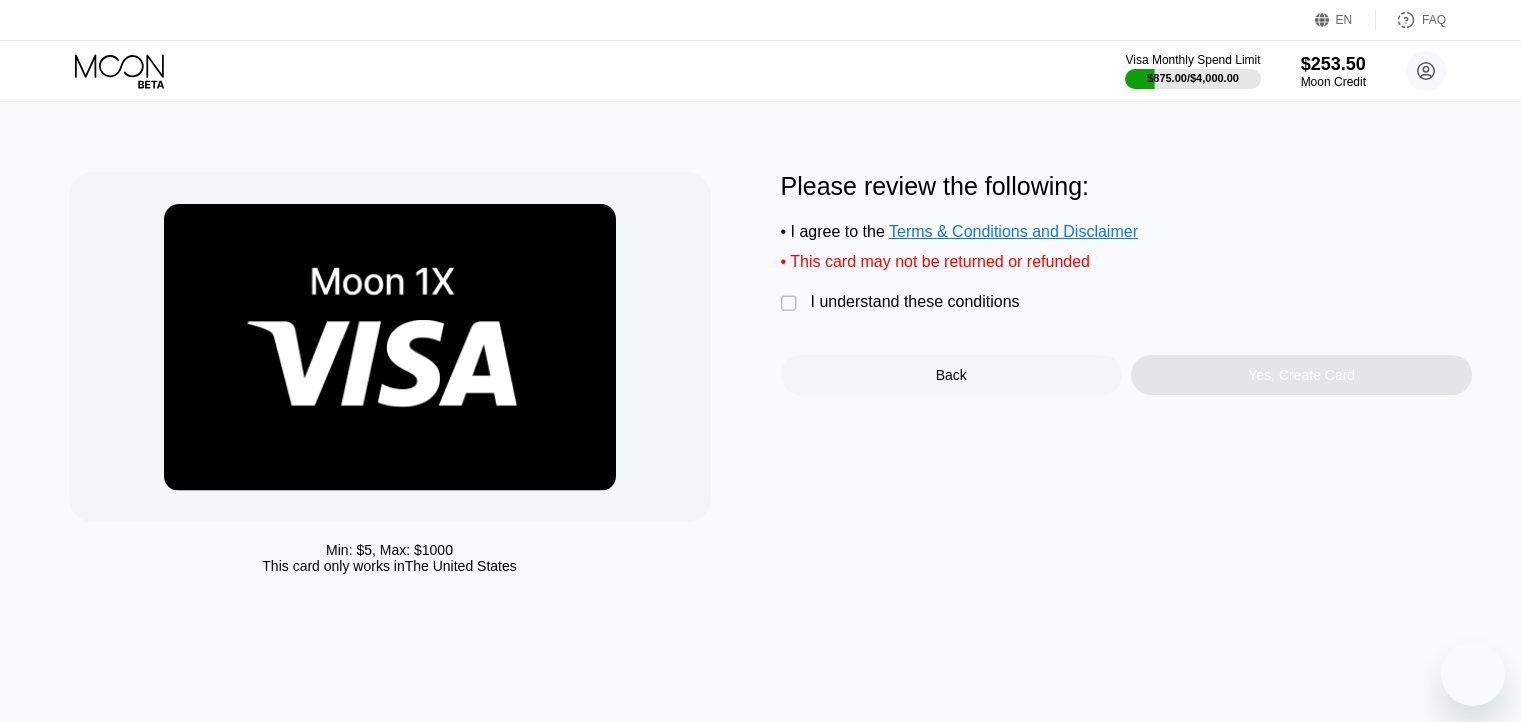 click on "I understand these conditions" at bounding box center [915, 302] 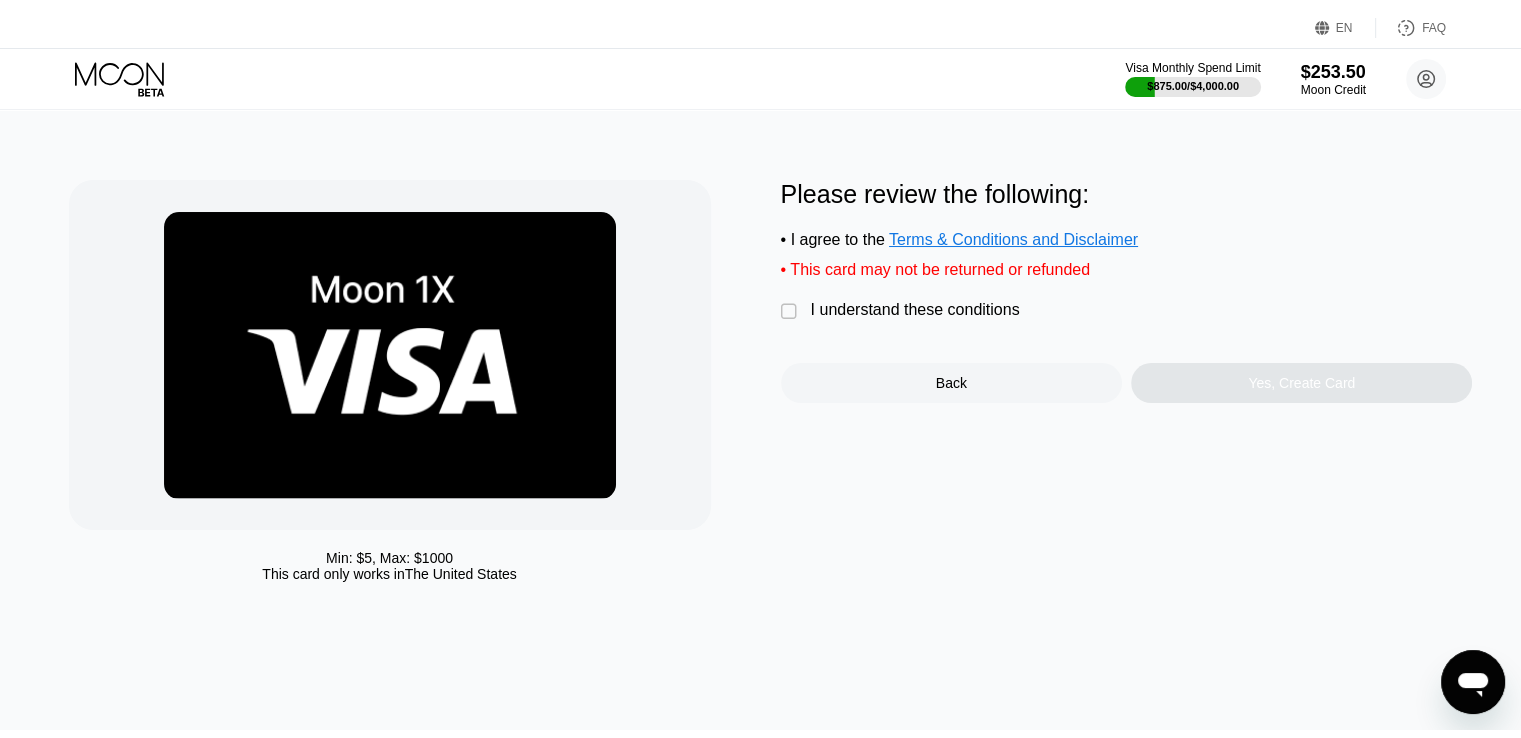 scroll, scrollTop: 0, scrollLeft: 0, axis: both 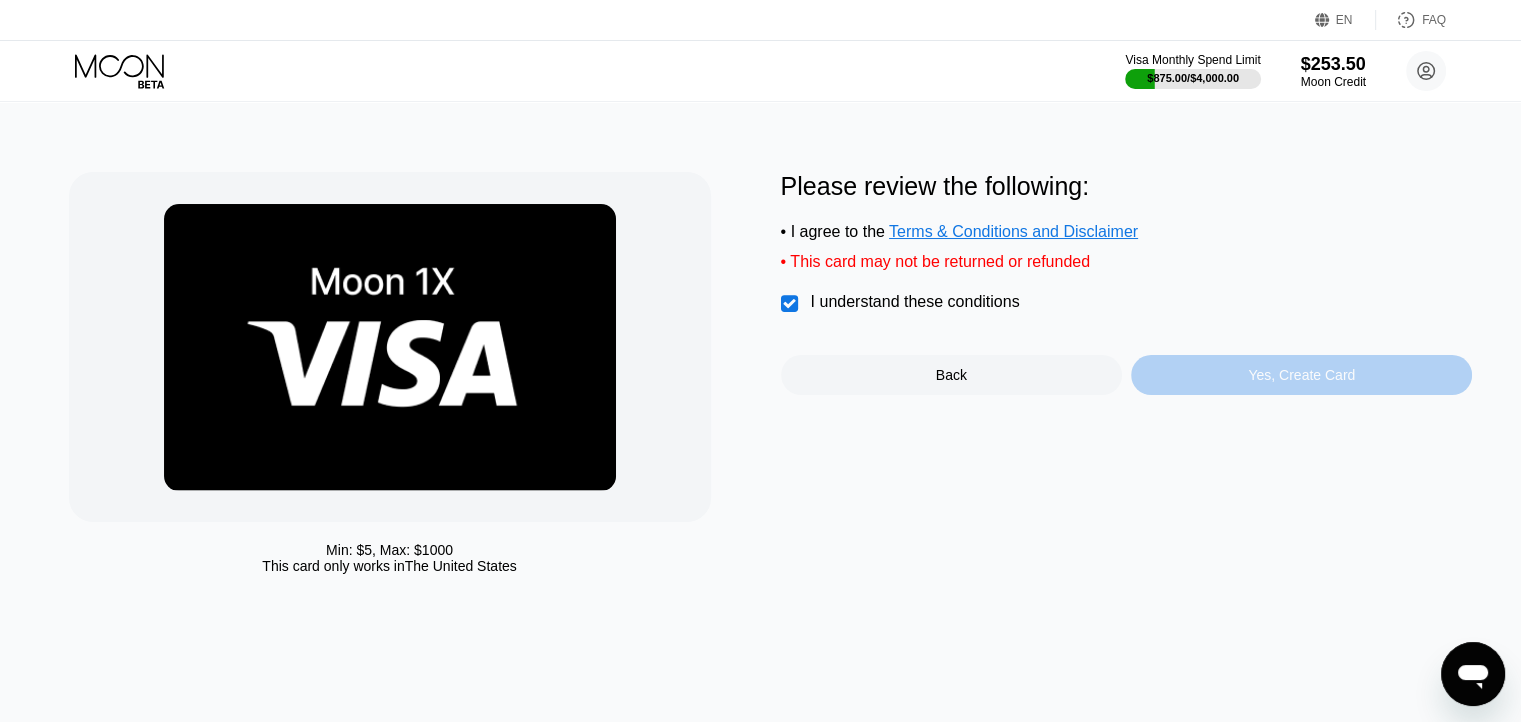 click on "Yes, Create Card" at bounding box center [1301, 375] 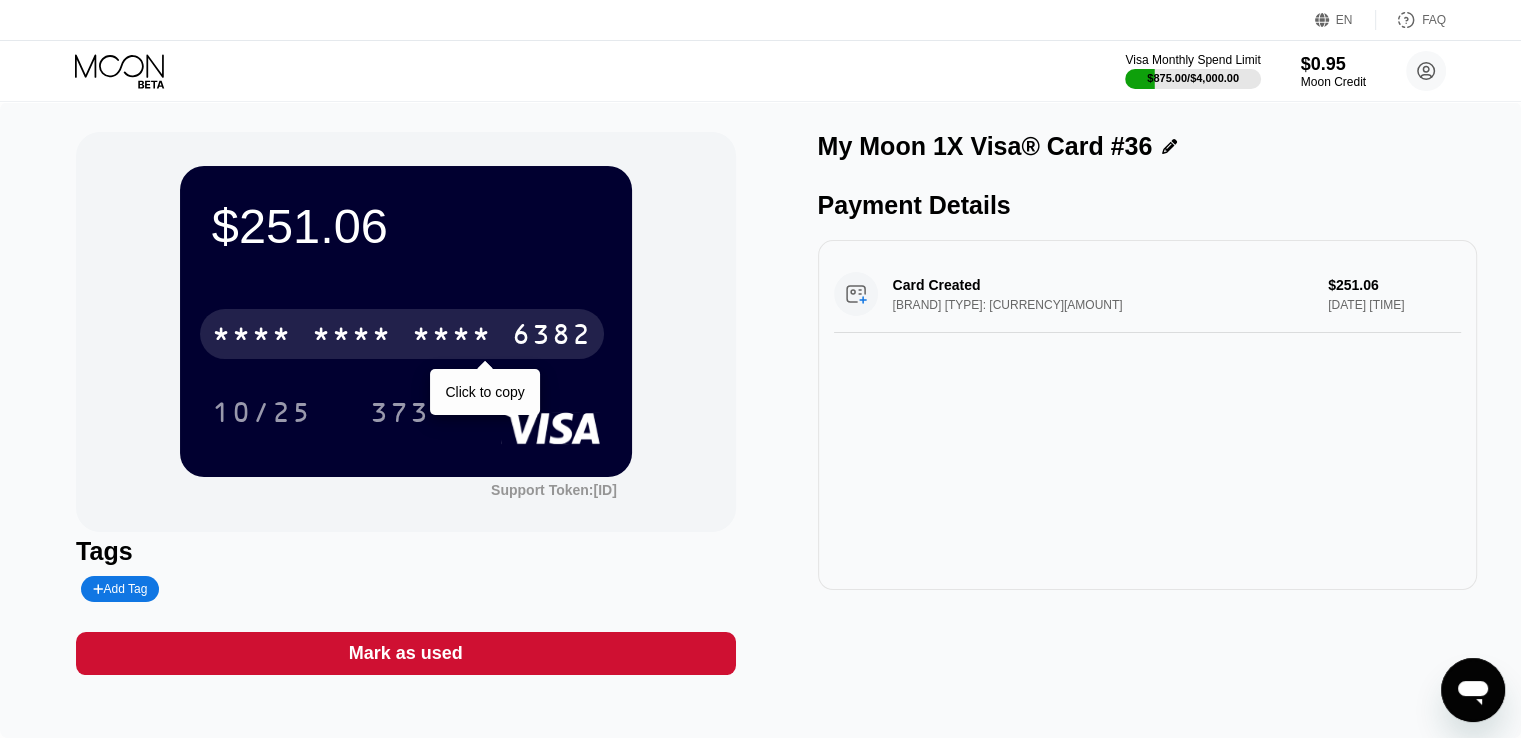 click on "6382" at bounding box center [552, 337] 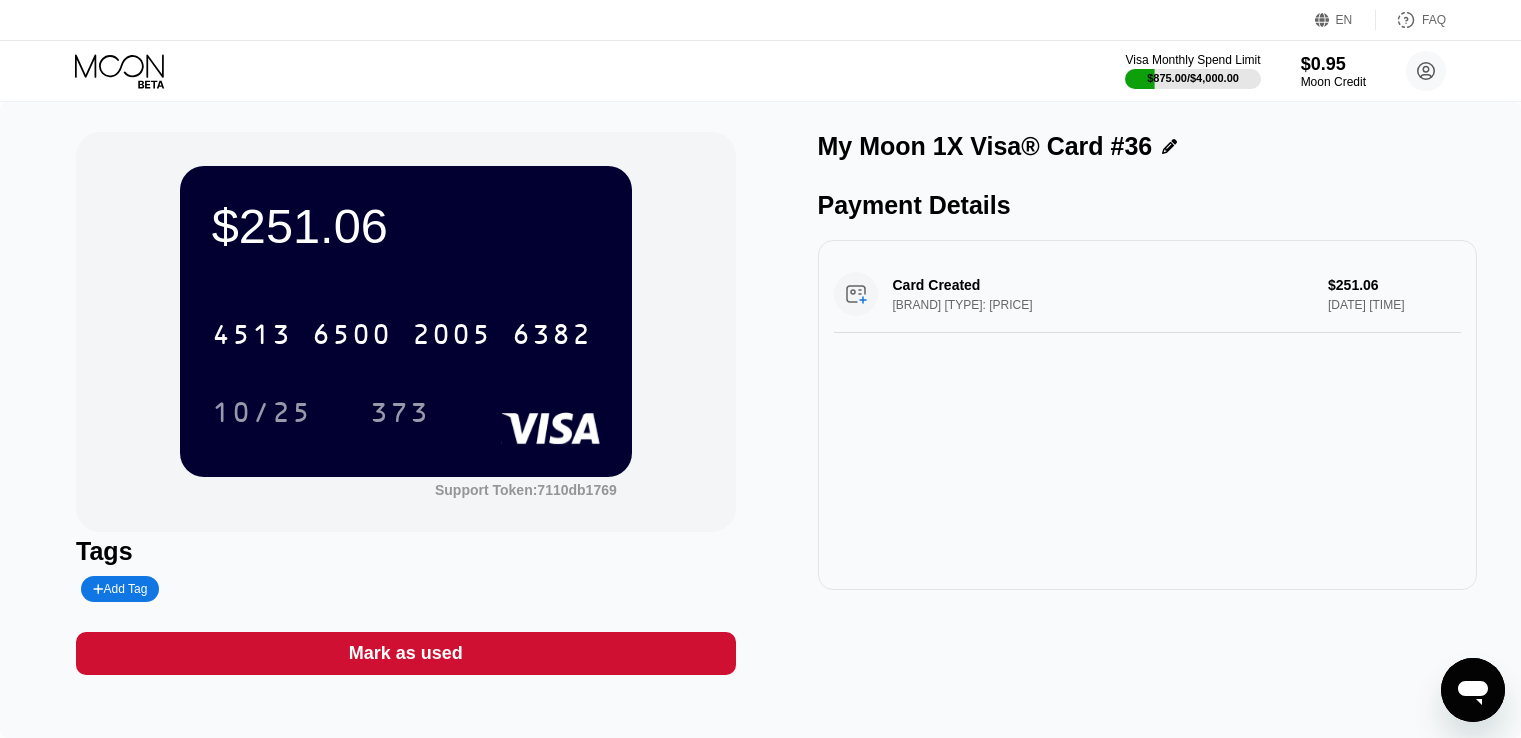 scroll, scrollTop: 0, scrollLeft: 0, axis: both 